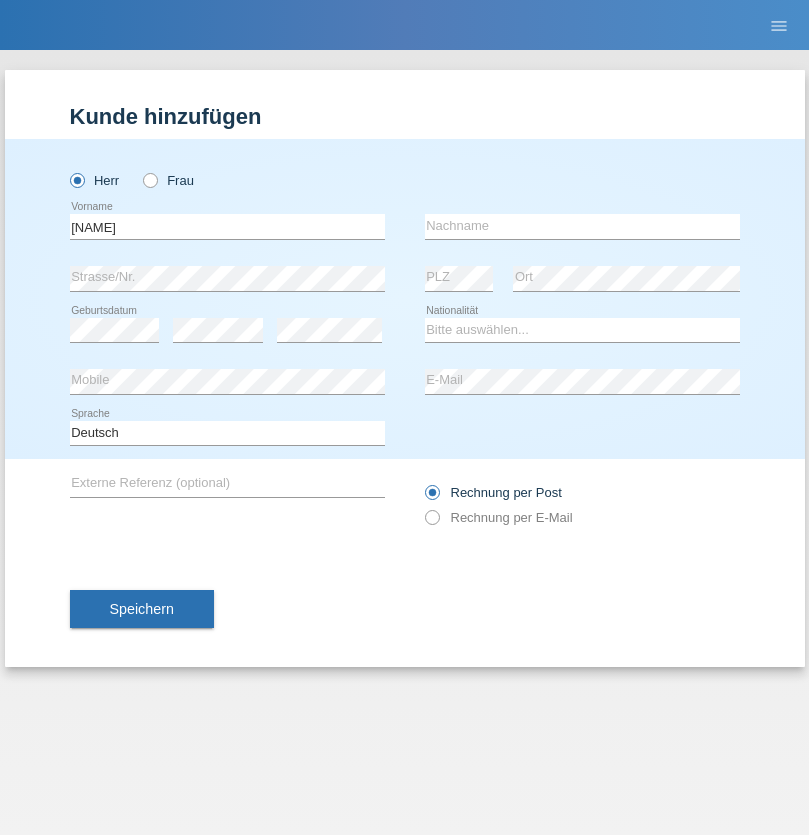 scroll, scrollTop: 0, scrollLeft: 0, axis: both 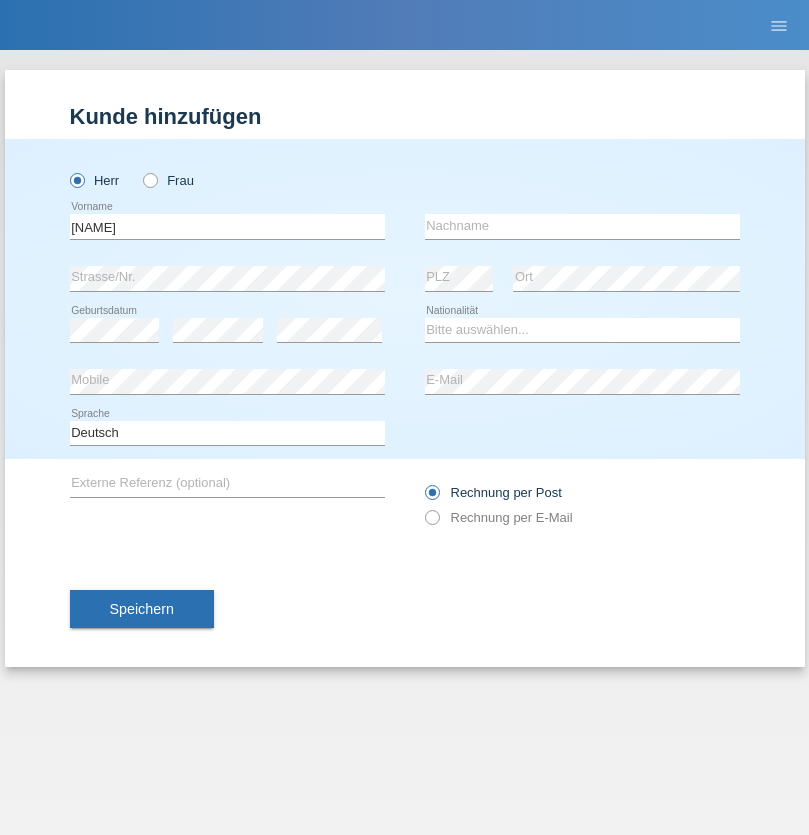 type on "[NAME]" 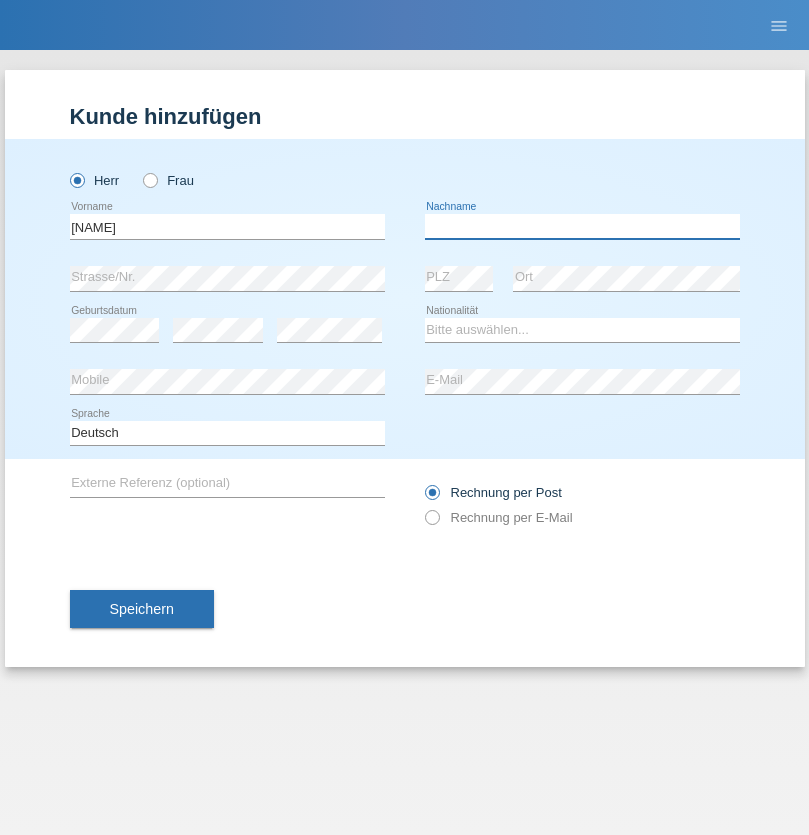 click at bounding box center [582, 226] 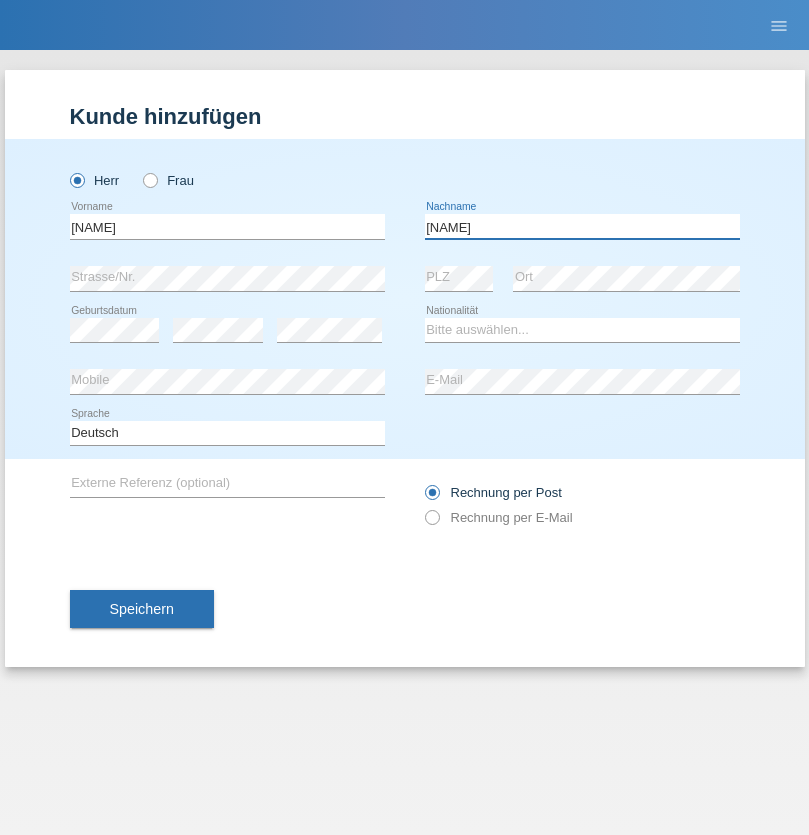 type on "[NAME]" 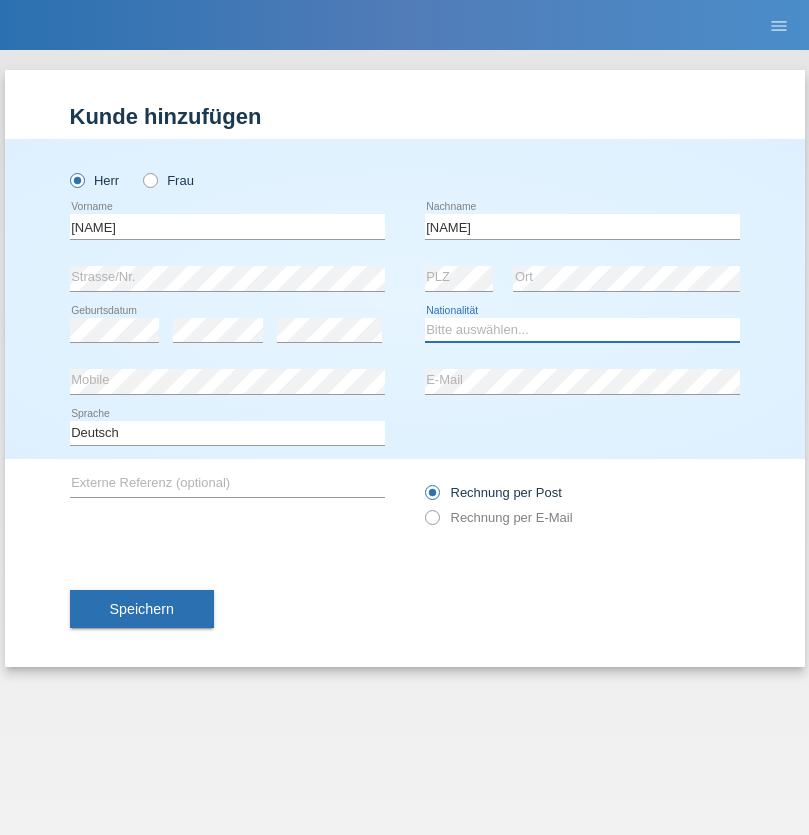 select on "CH" 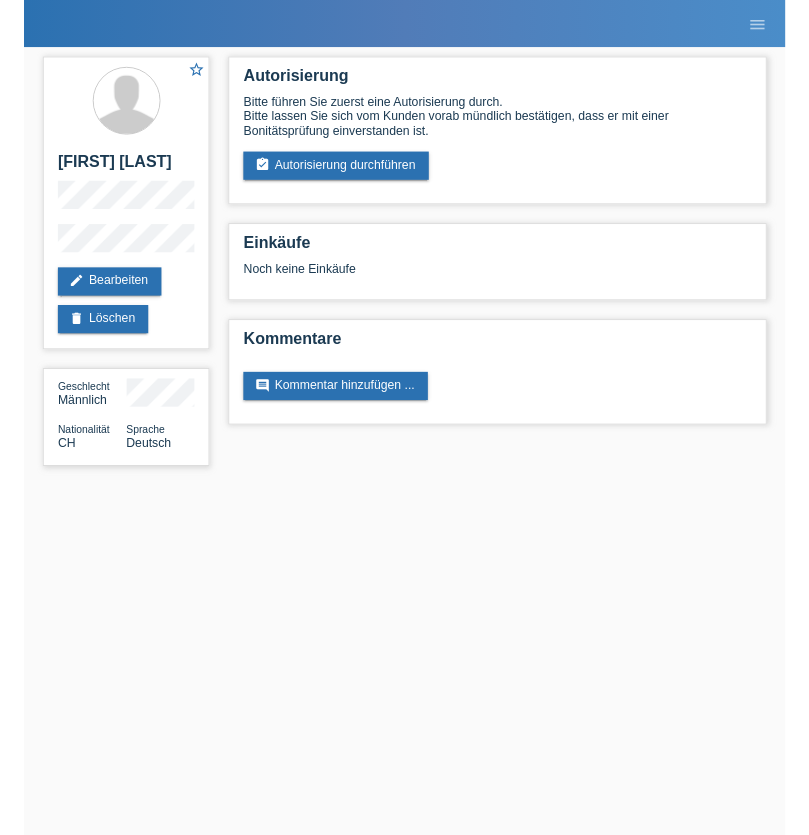 scroll, scrollTop: 0, scrollLeft: 0, axis: both 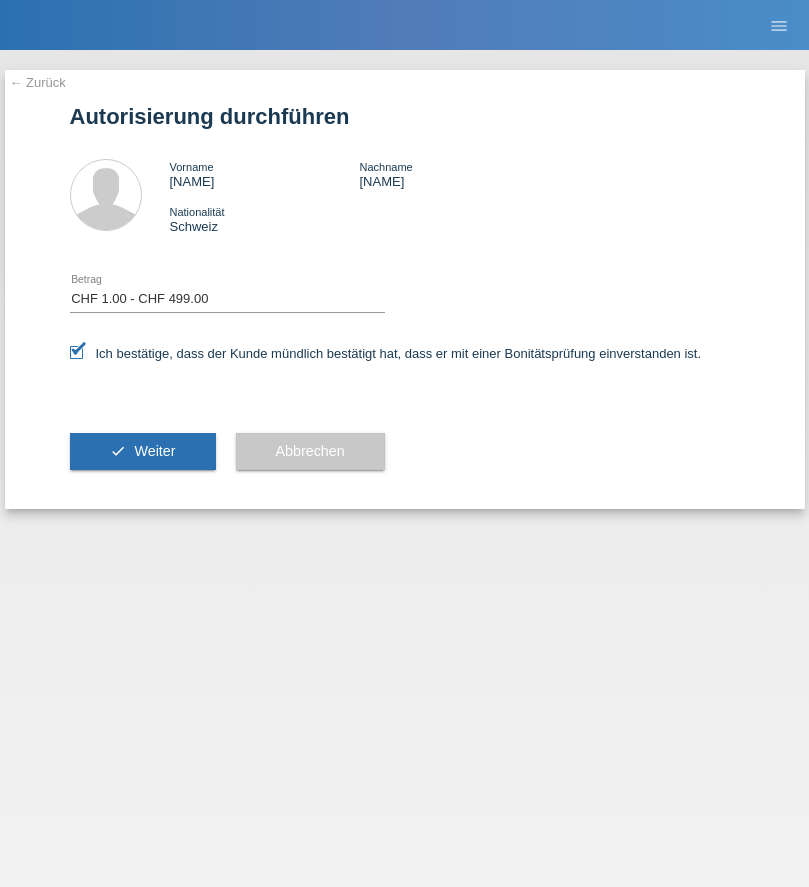 select on "1" 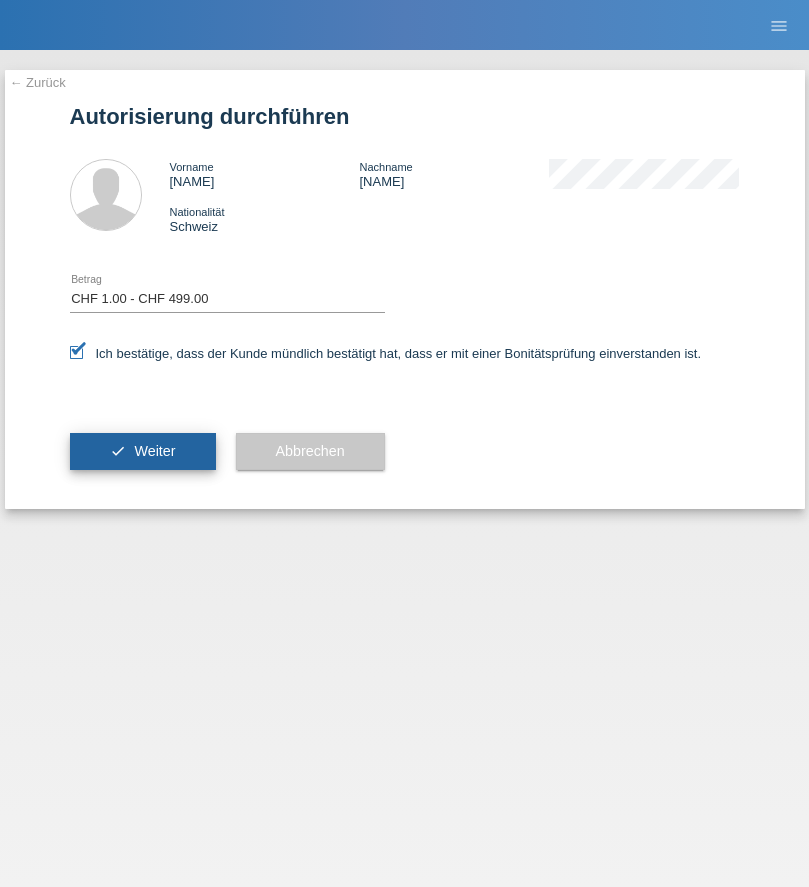 click on "Weiter" at bounding box center [154, 451] 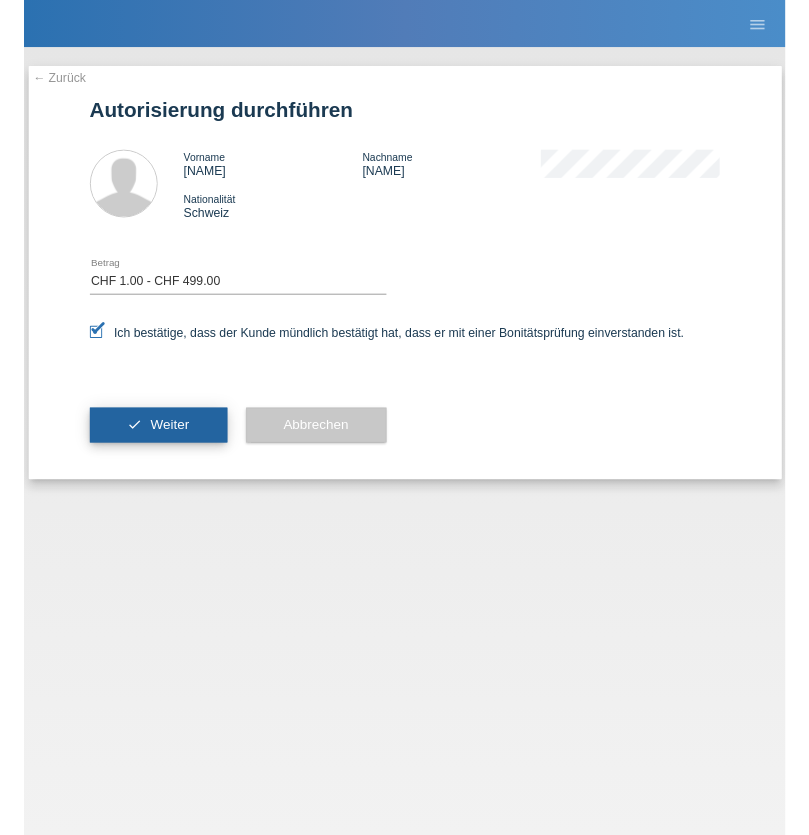 scroll, scrollTop: 0, scrollLeft: 0, axis: both 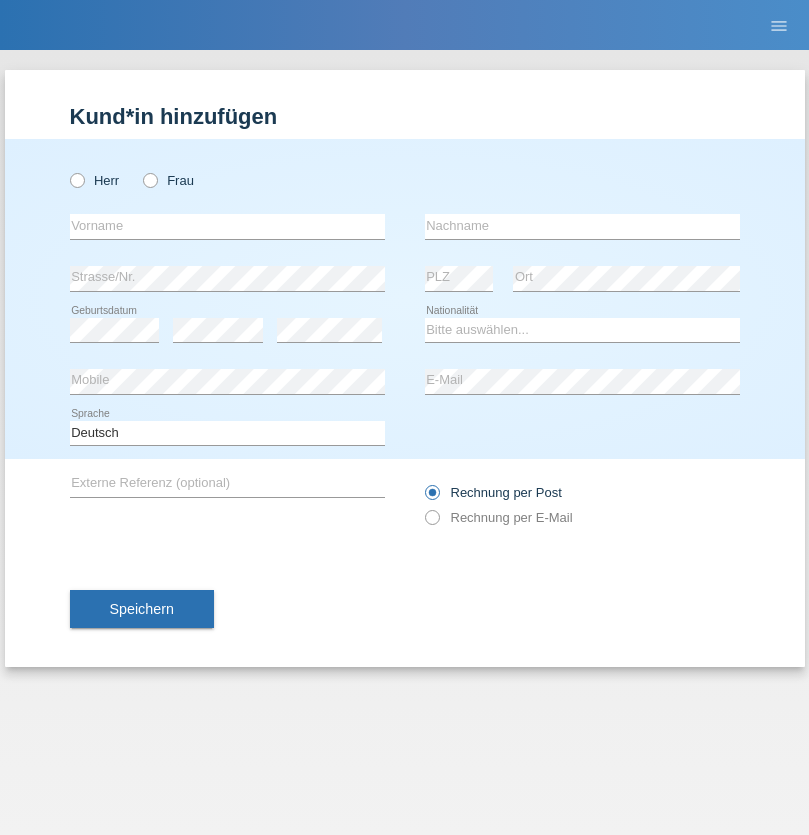 radio on "true" 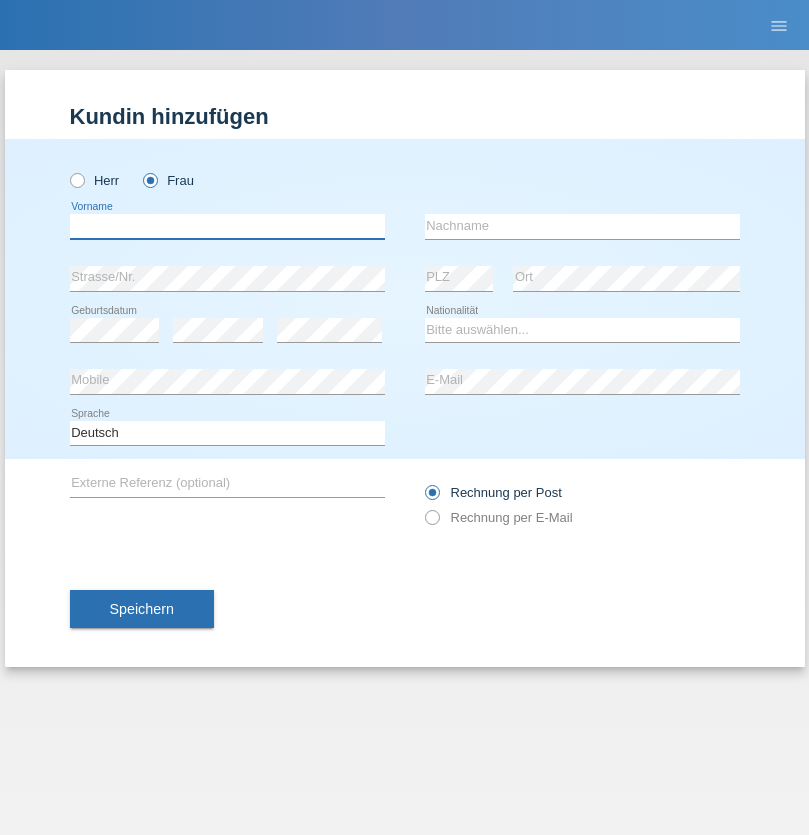 click at bounding box center [227, 226] 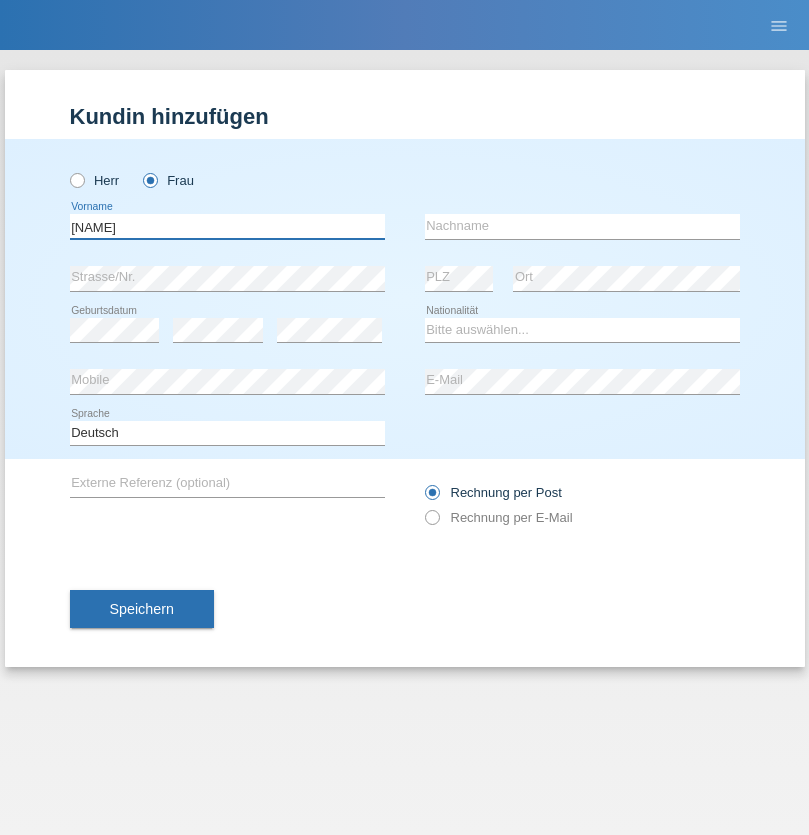 type on "Luyoona" 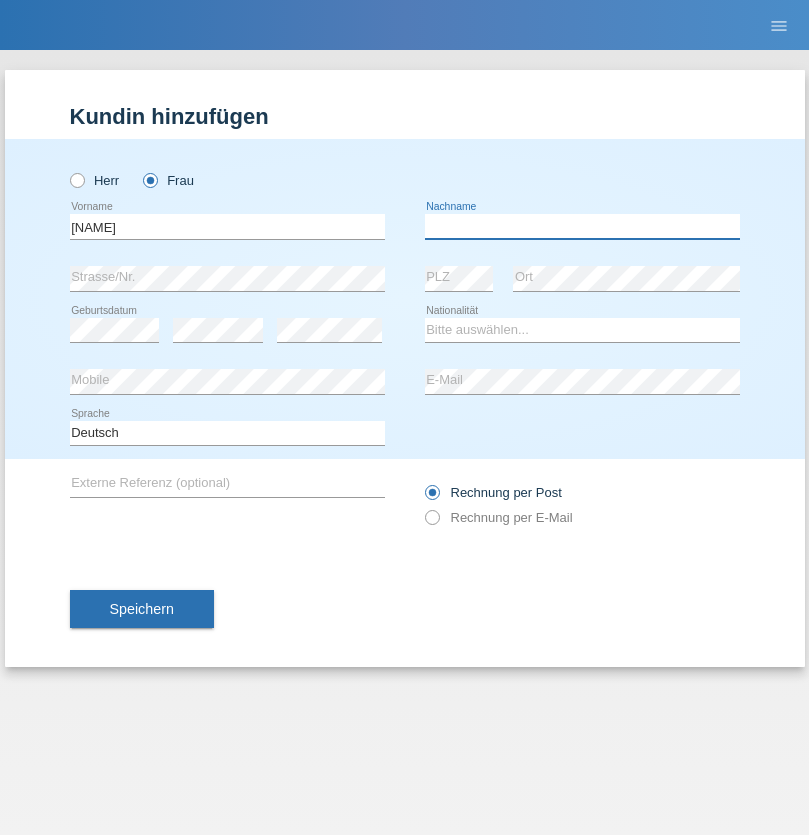 click at bounding box center (582, 226) 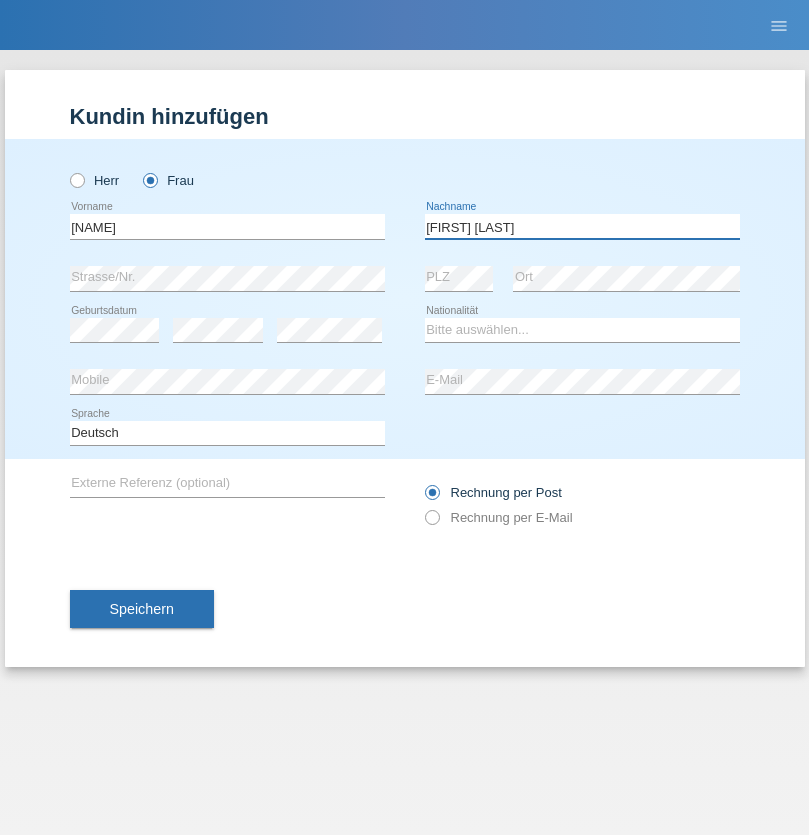 type on "Badeeu Noguera" 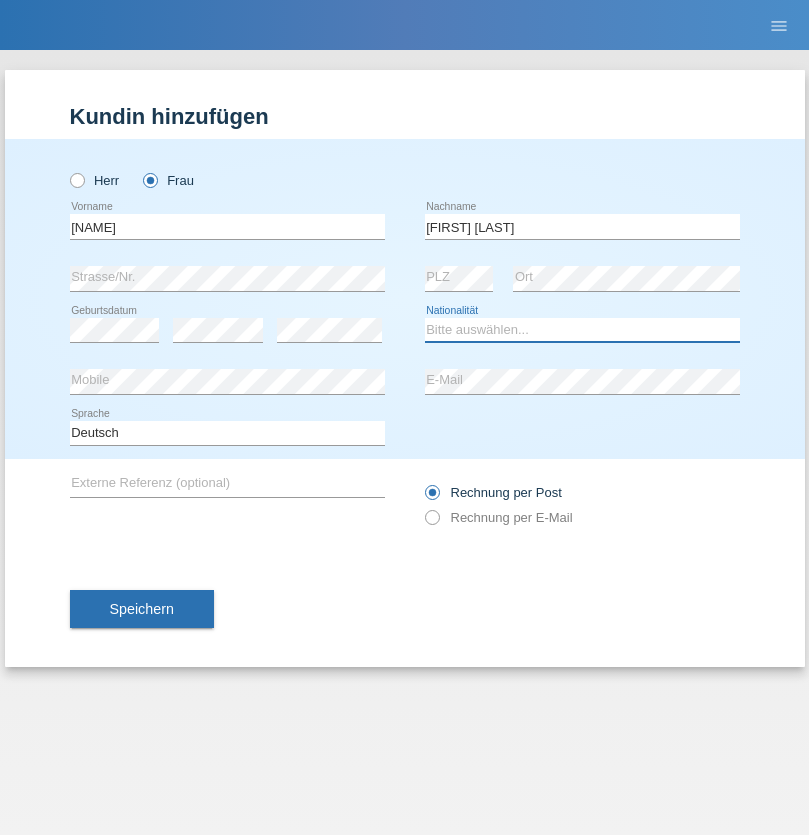 select on "ES" 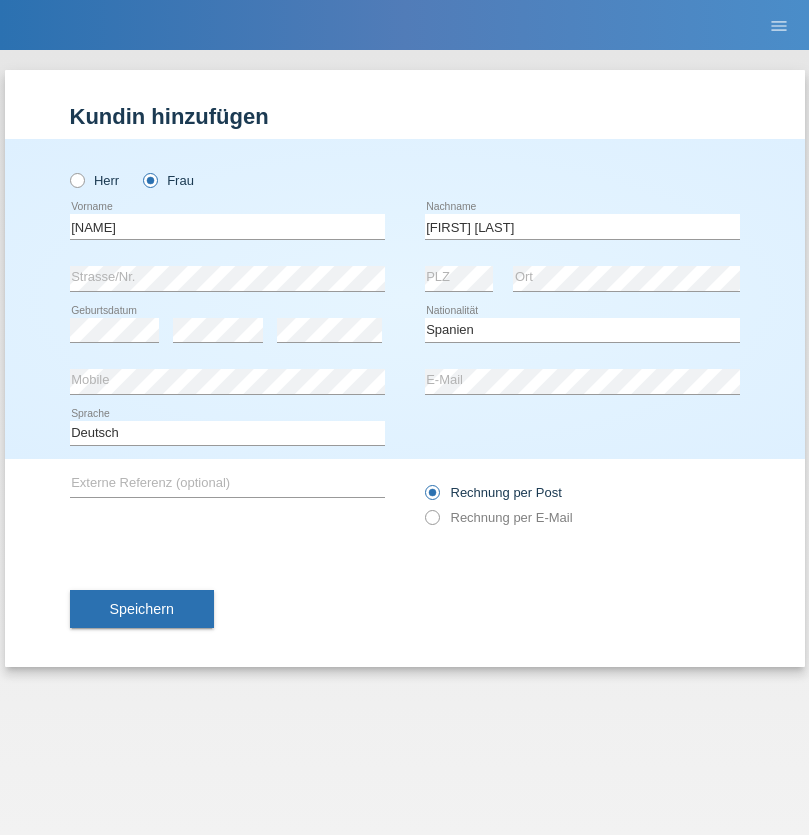 select on "C" 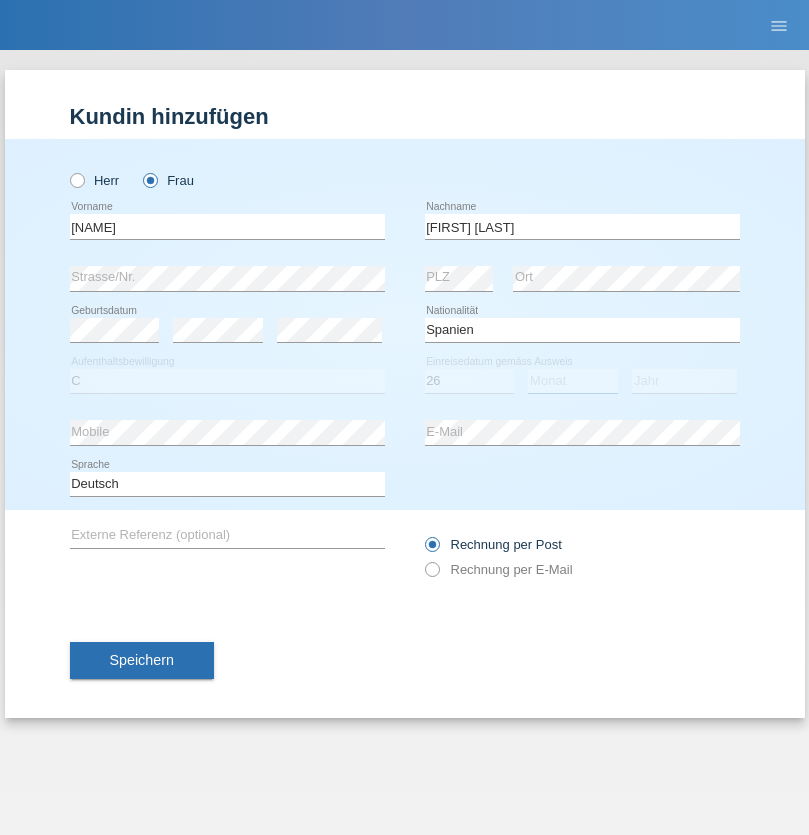 select on "12" 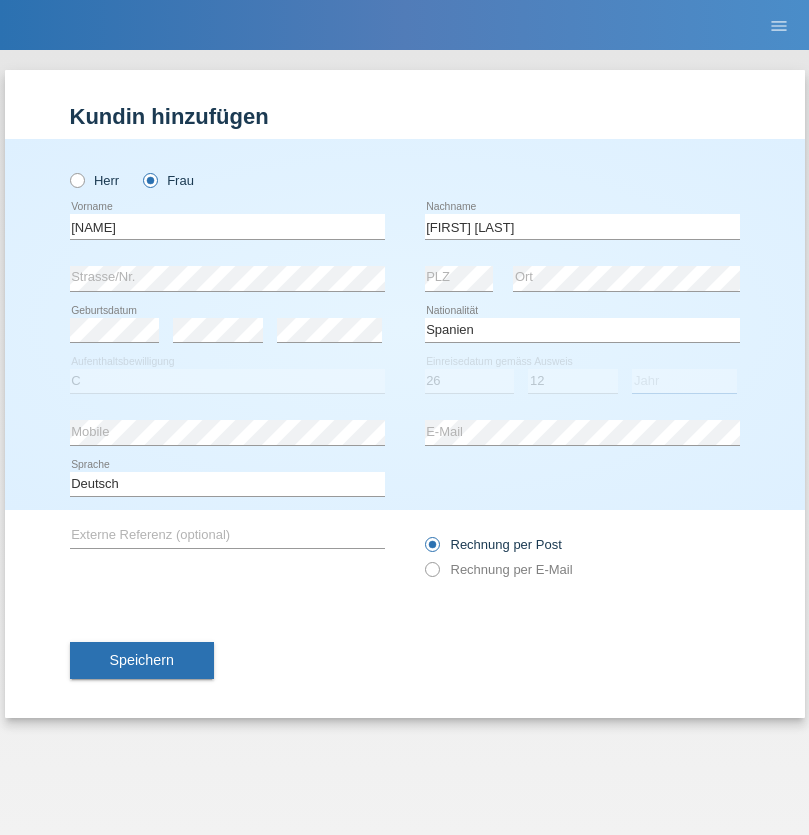 select on "1999" 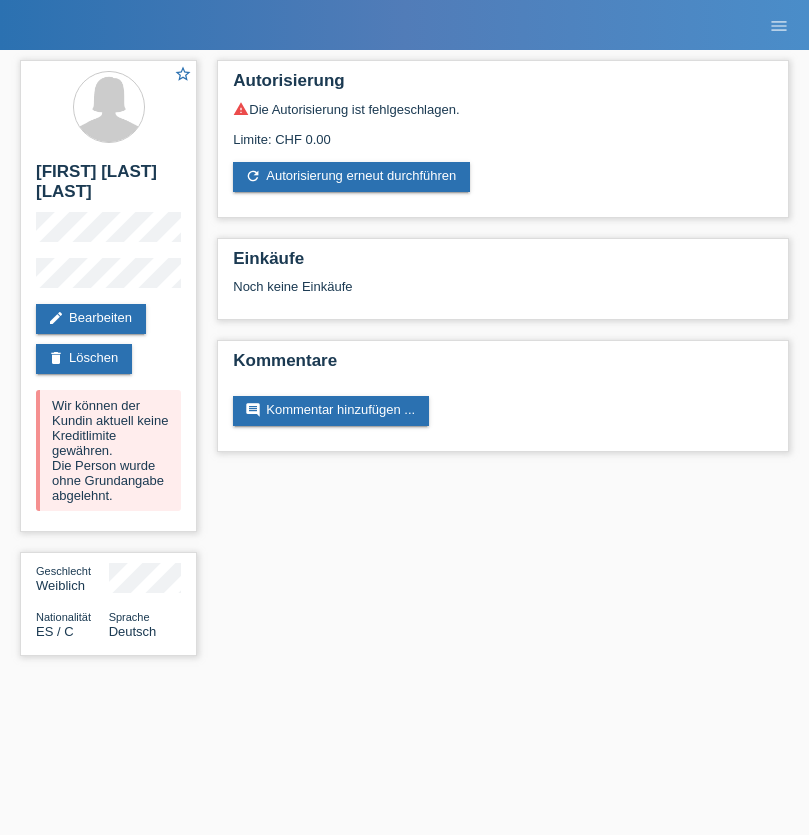 scroll, scrollTop: 0, scrollLeft: 0, axis: both 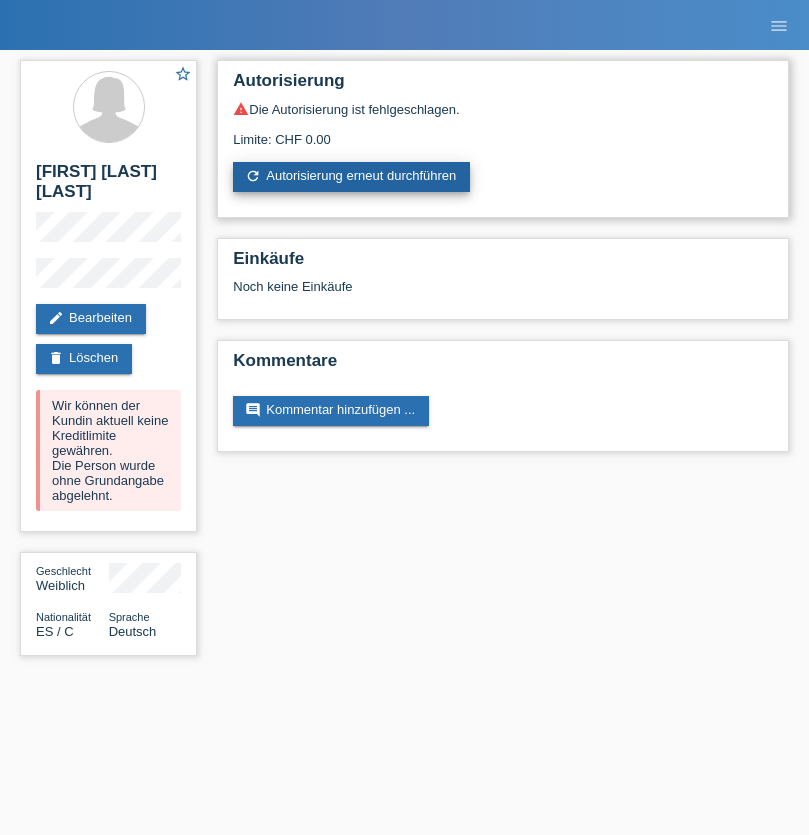 click on "refresh  Autorisierung erneut durchführen" at bounding box center [351, 177] 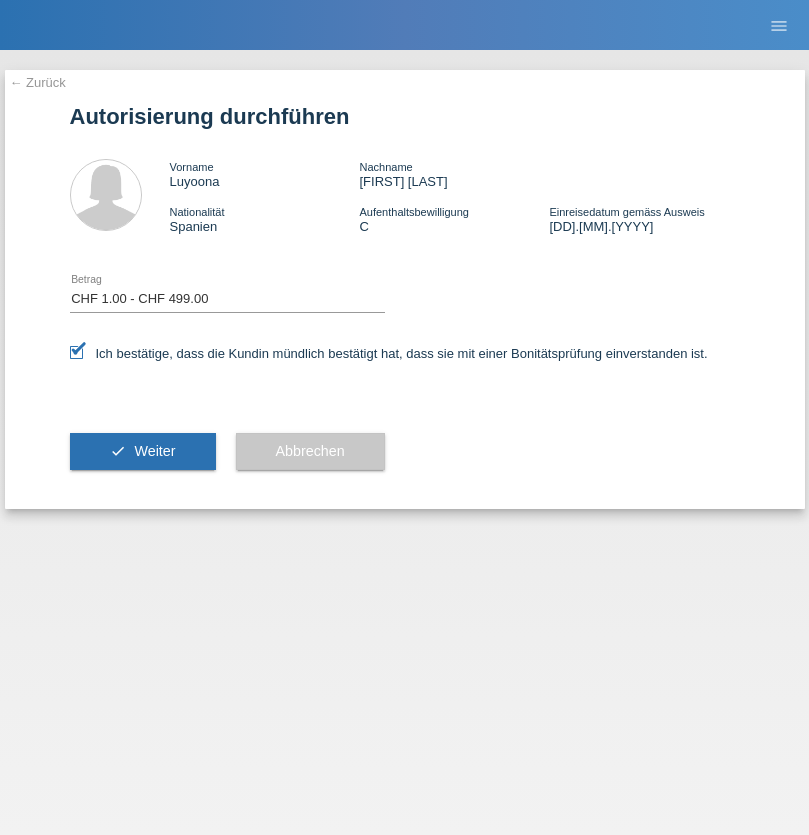 select on "1" 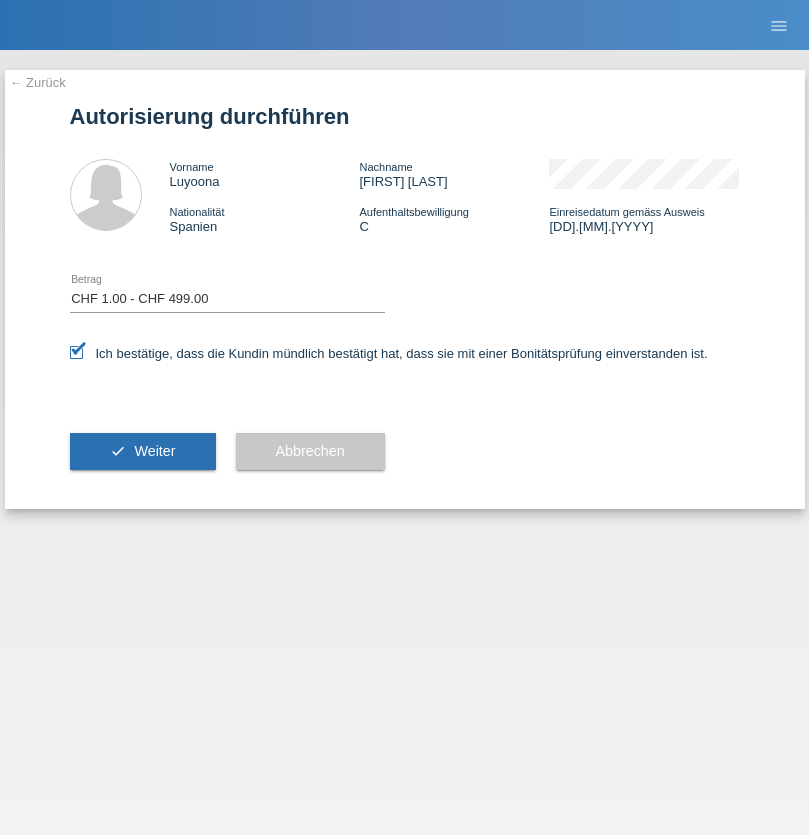 scroll, scrollTop: 0, scrollLeft: 0, axis: both 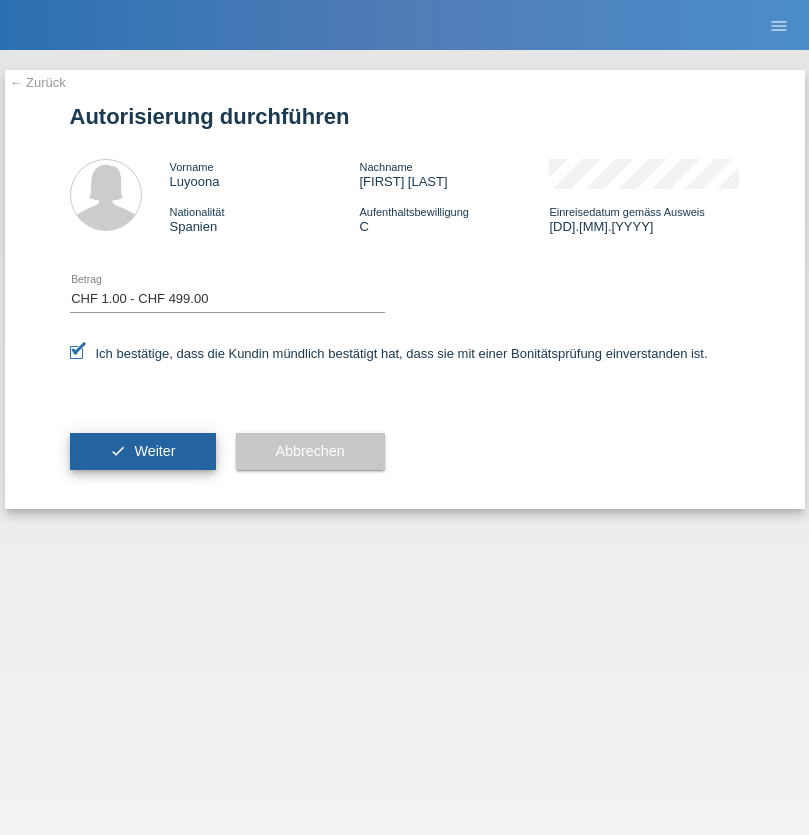 click on "Weiter" at bounding box center (154, 451) 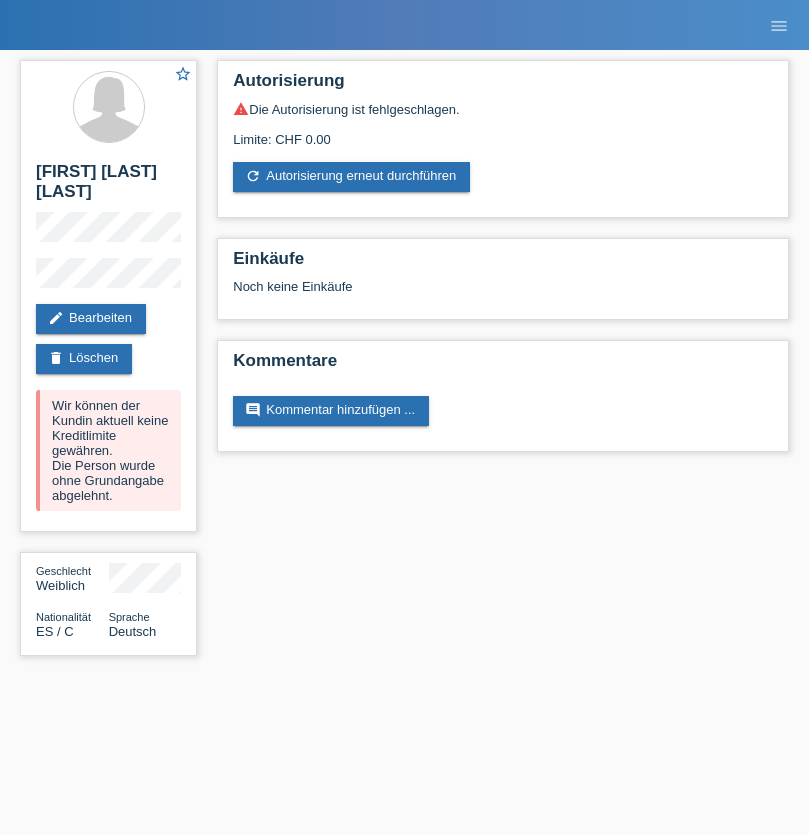 scroll, scrollTop: 0, scrollLeft: 0, axis: both 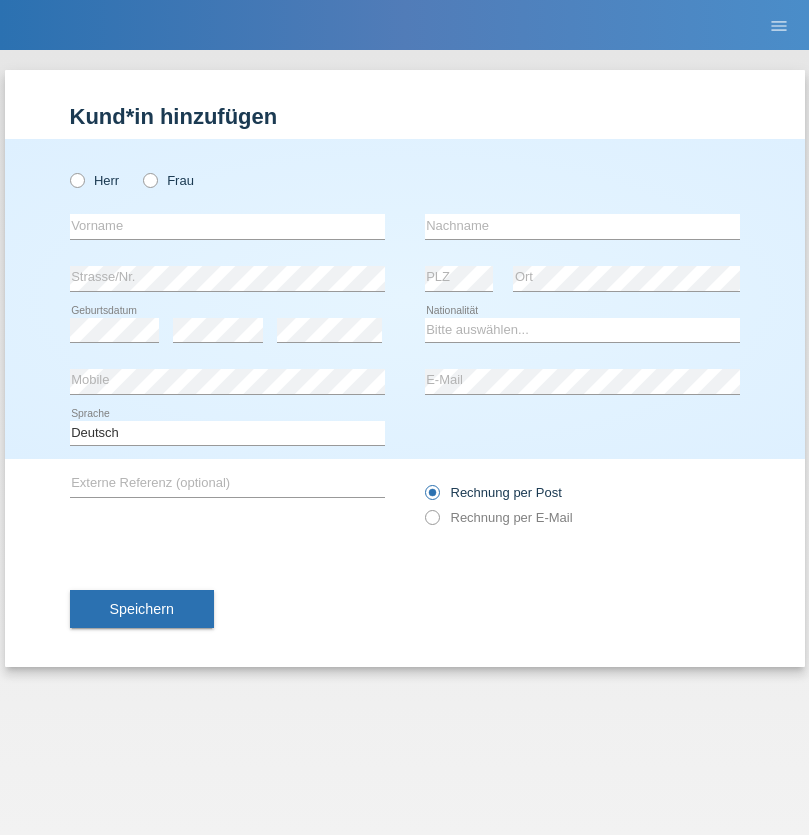 radio on "true" 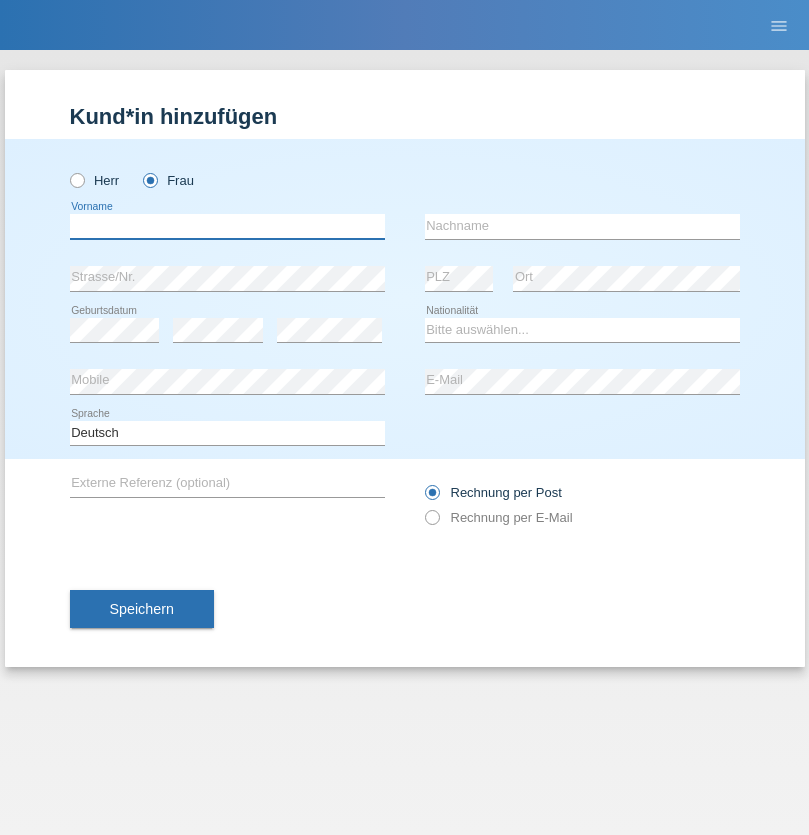 click at bounding box center [227, 226] 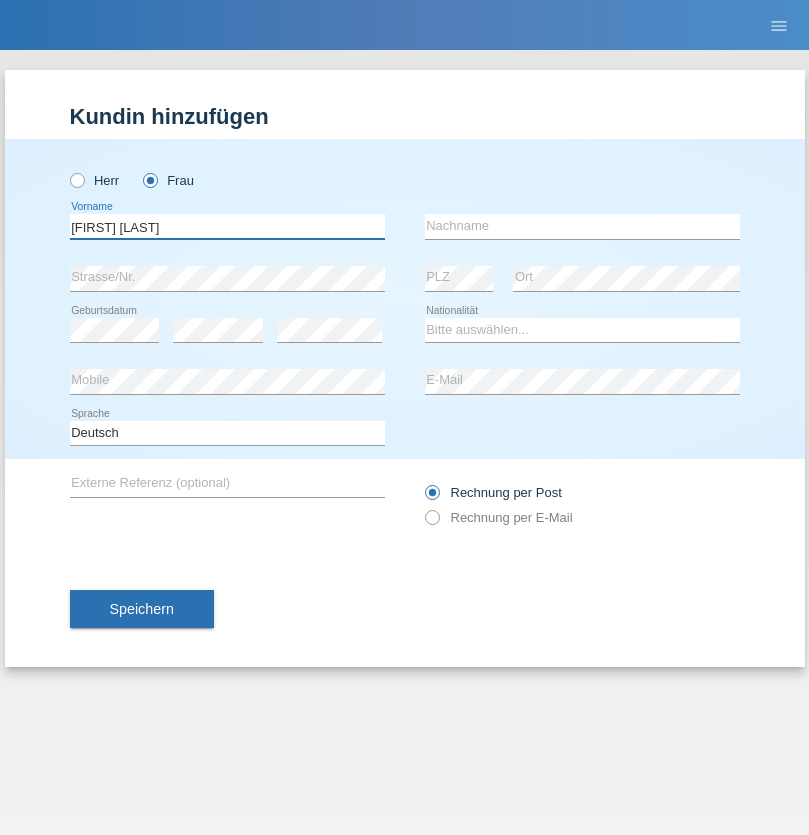 type on "Maria Fernanda" 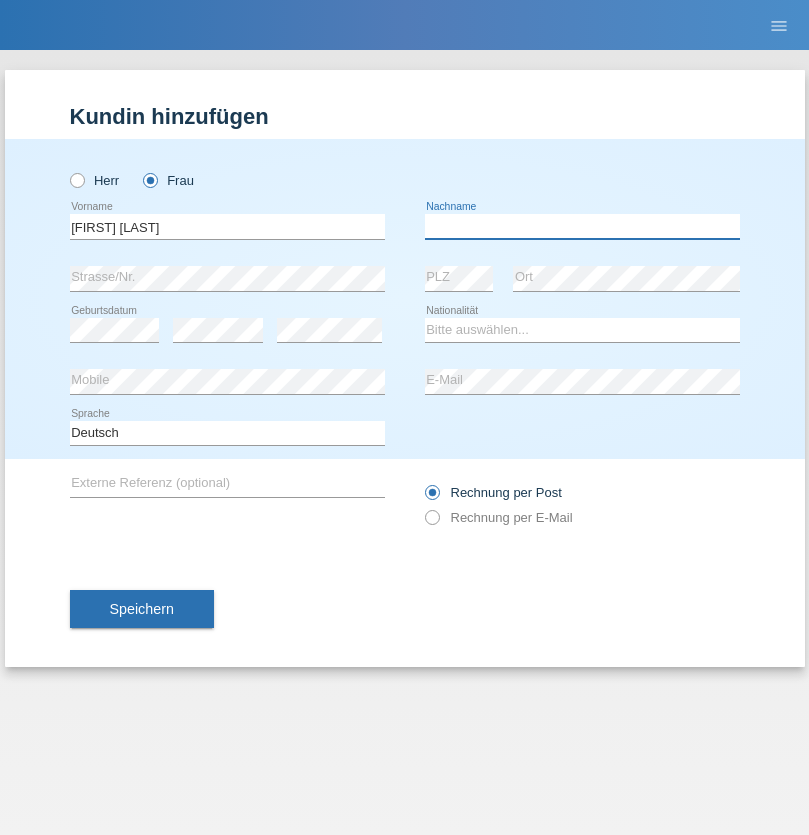 click at bounding box center (582, 226) 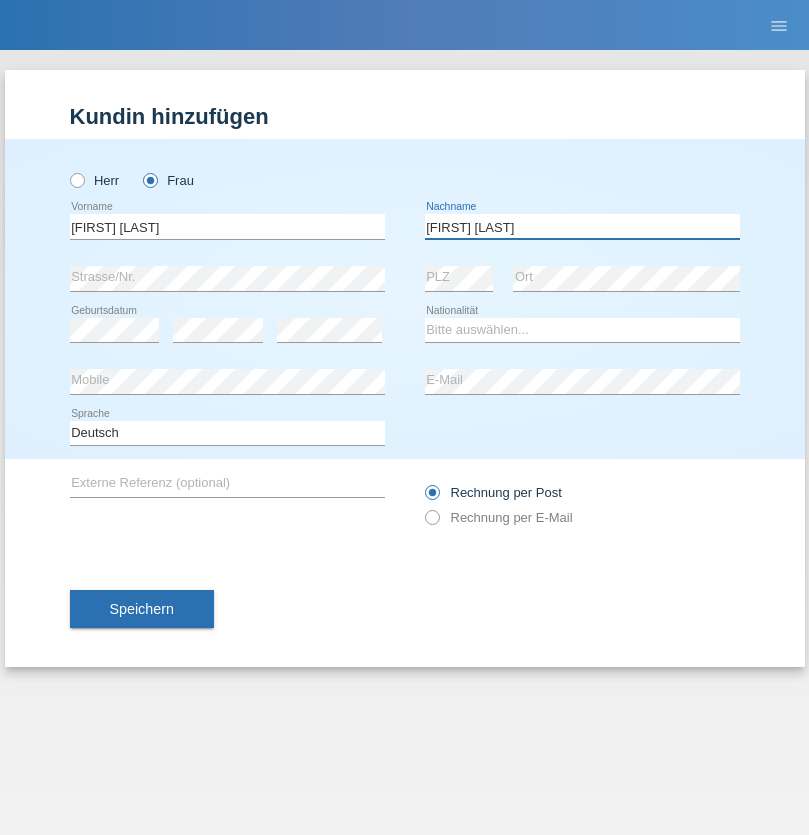type on "Knusel Campillo" 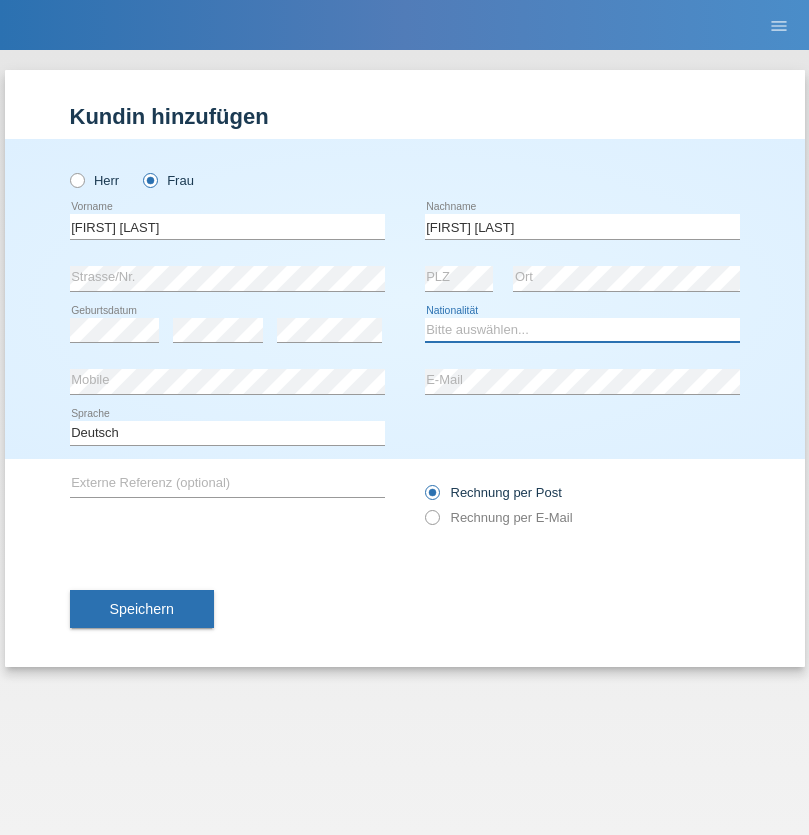 select on "CH" 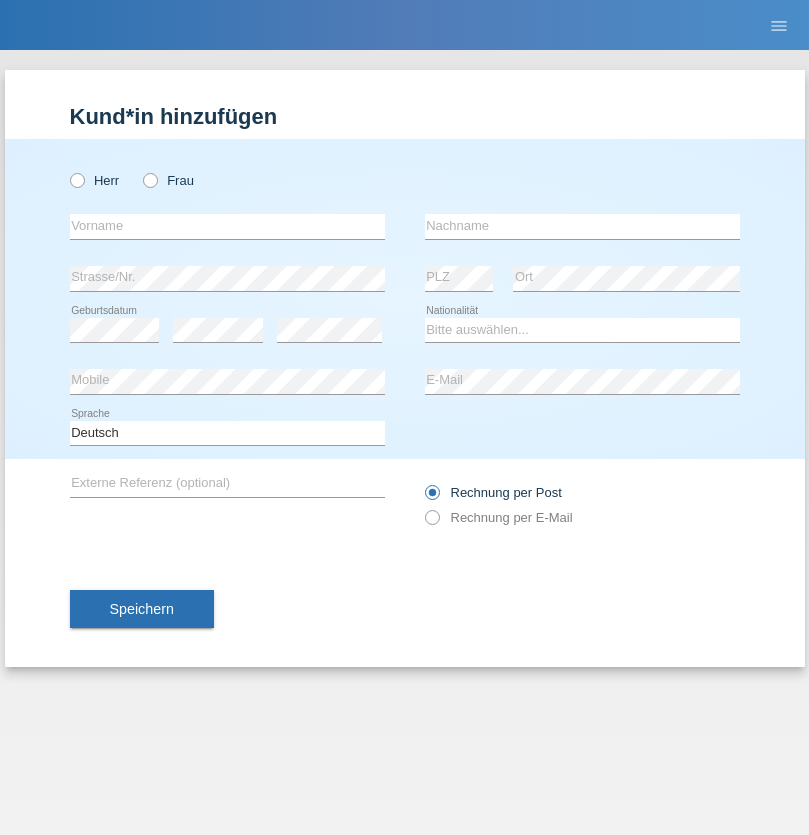 scroll, scrollTop: 0, scrollLeft: 0, axis: both 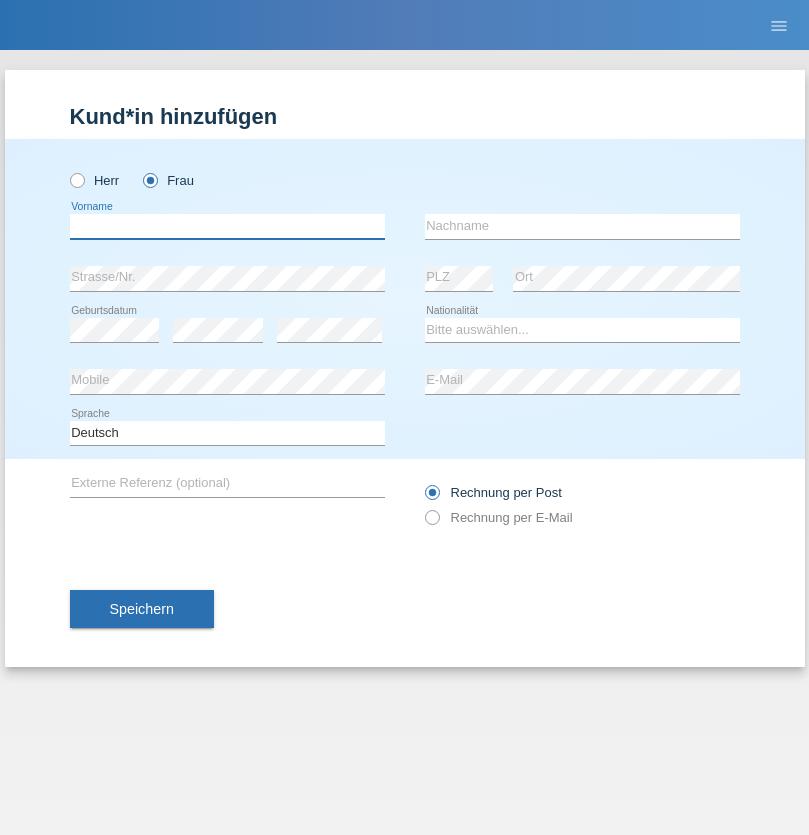 click at bounding box center (227, 226) 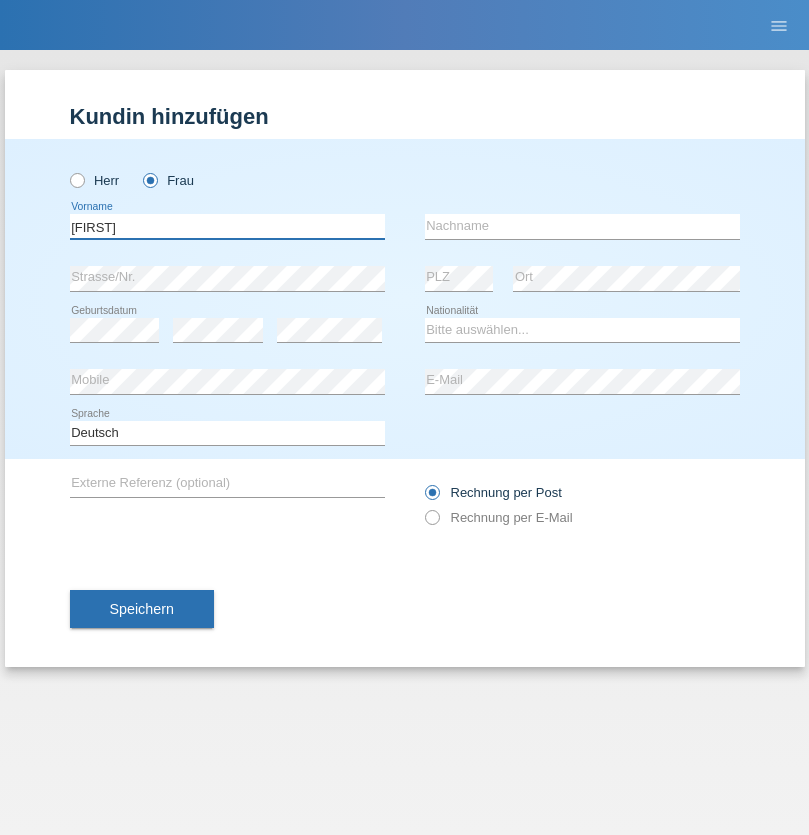 type on "[FIRST]" 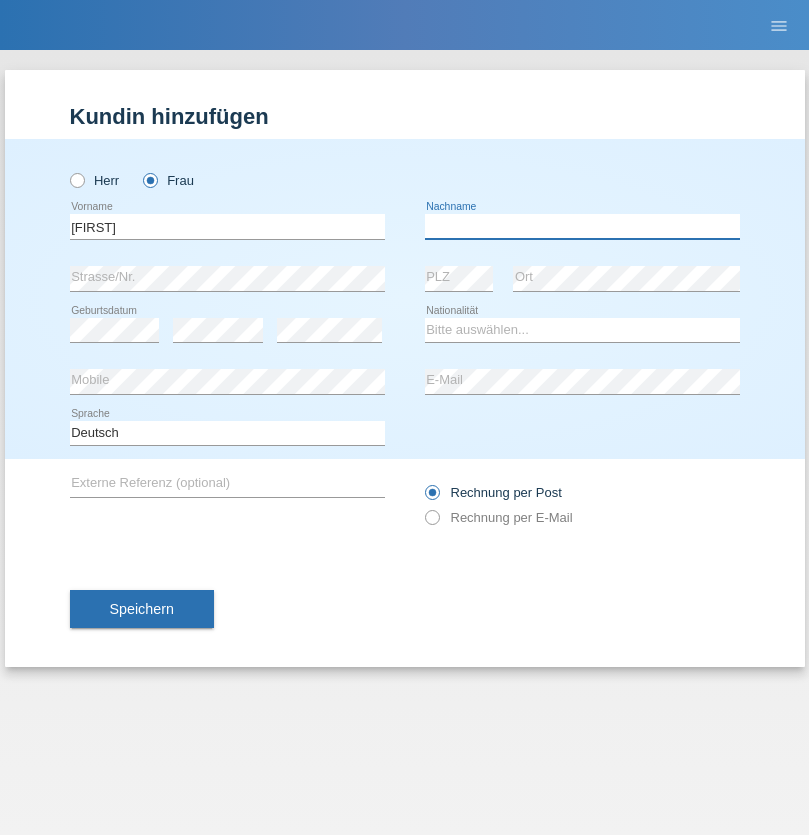 click at bounding box center [582, 226] 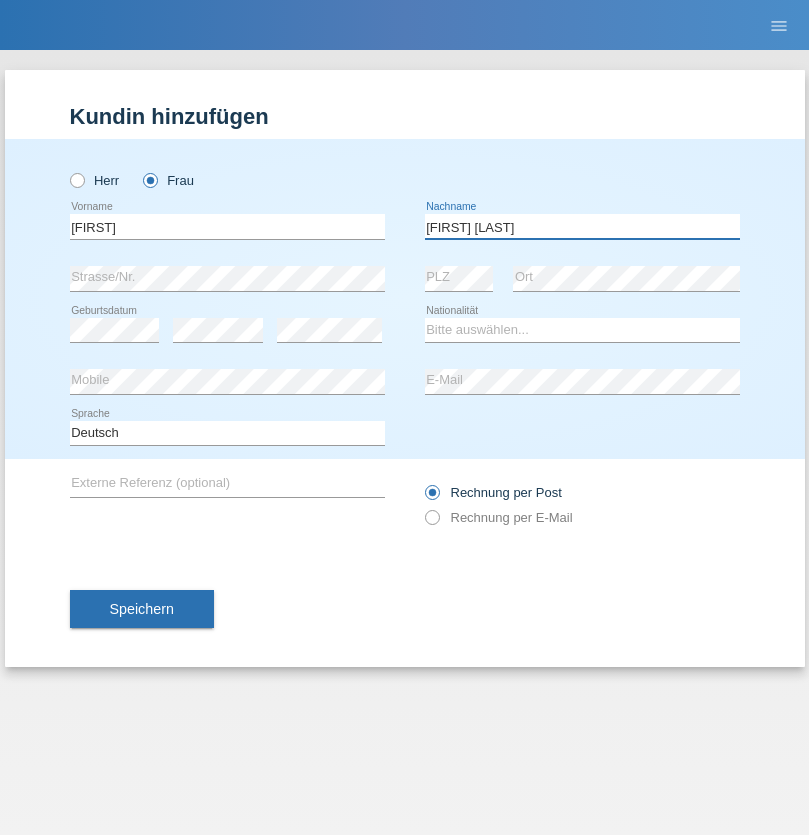 type on "HASSAN HUSSEIN" 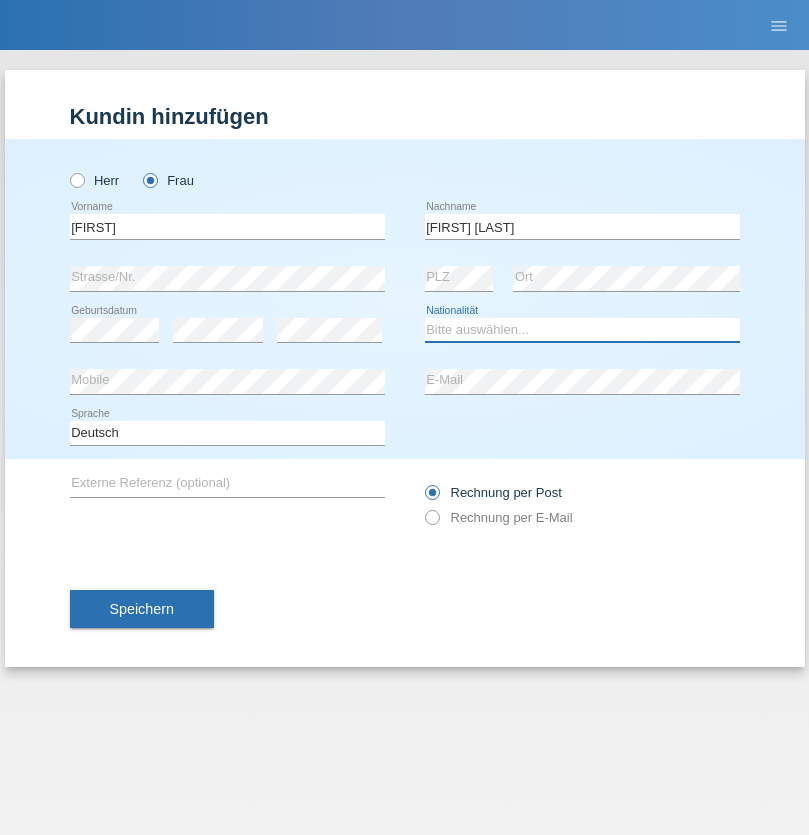 select on "SD" 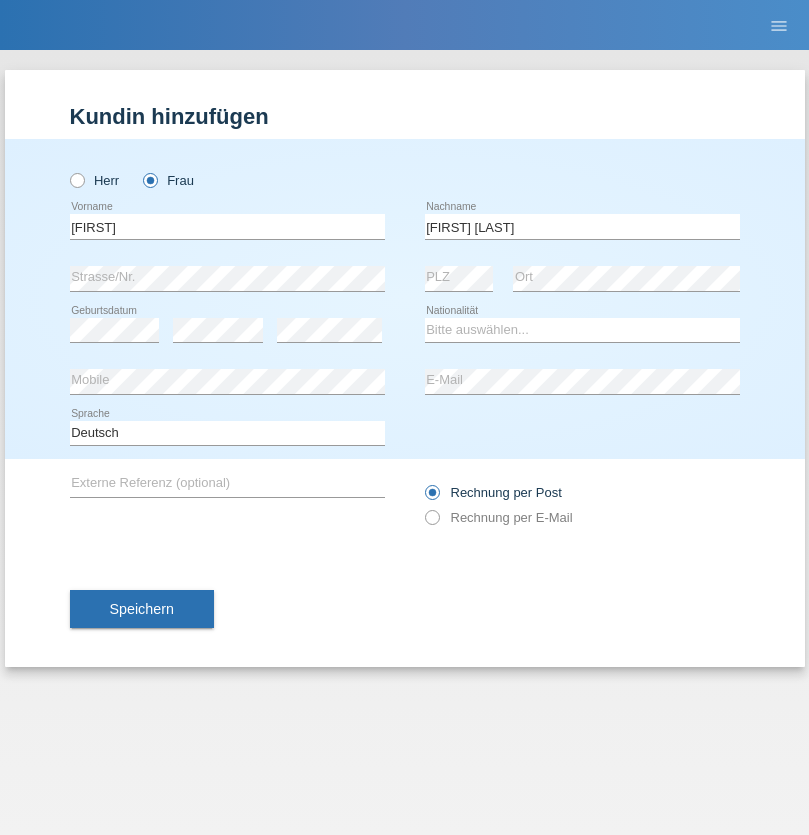 select on "C" 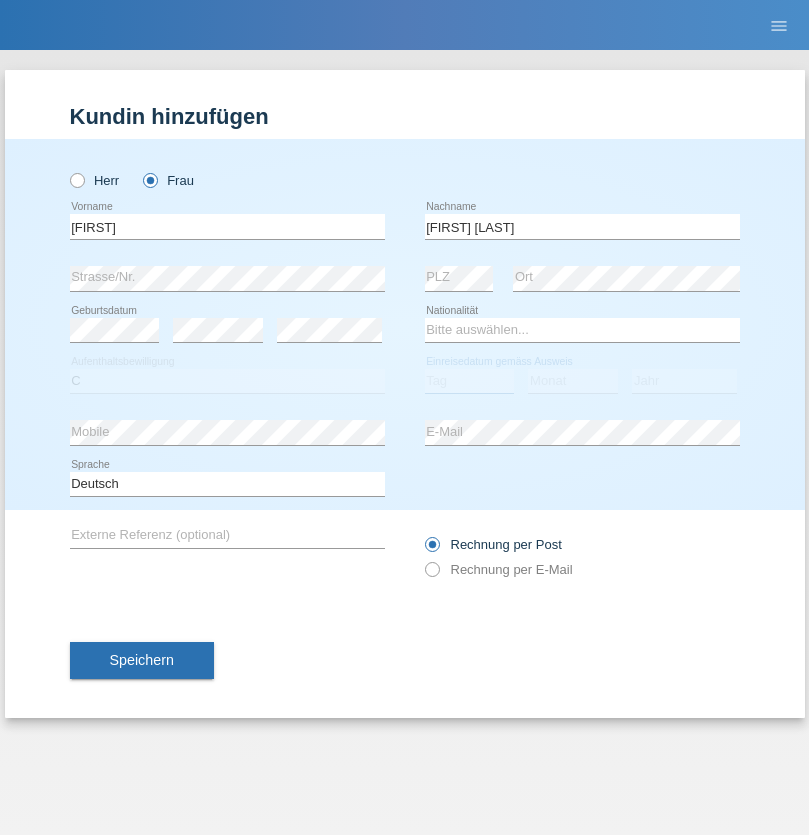 select on "07" 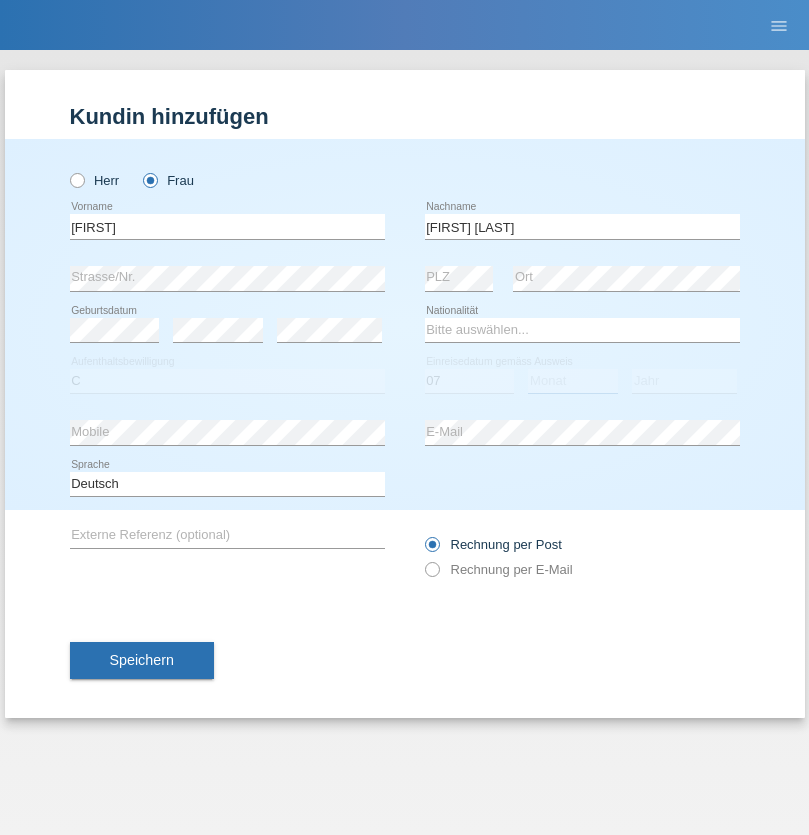 select on "07" 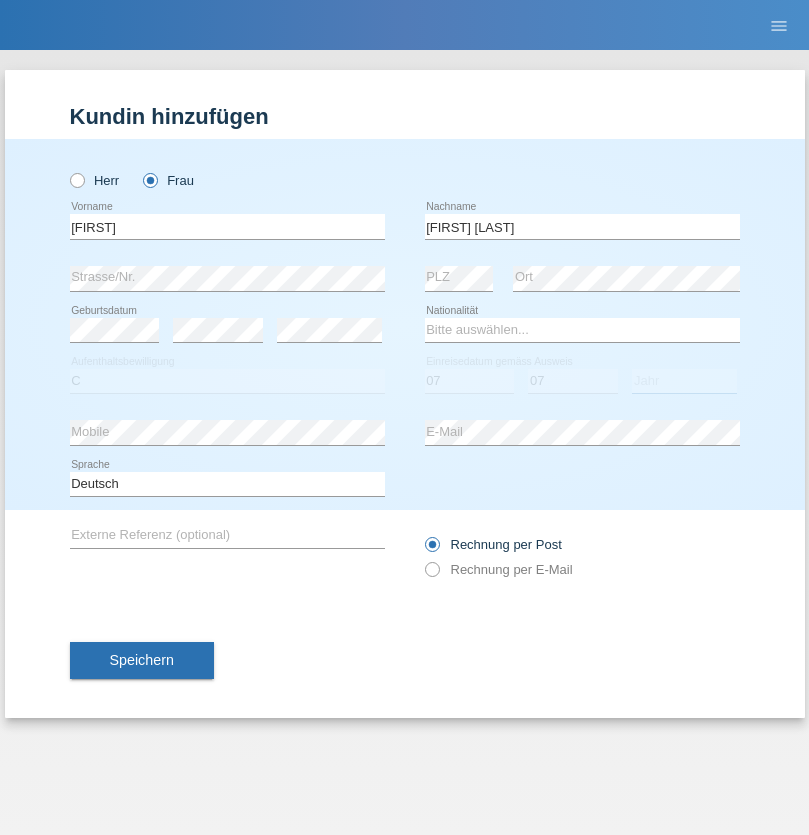 select on "2021" 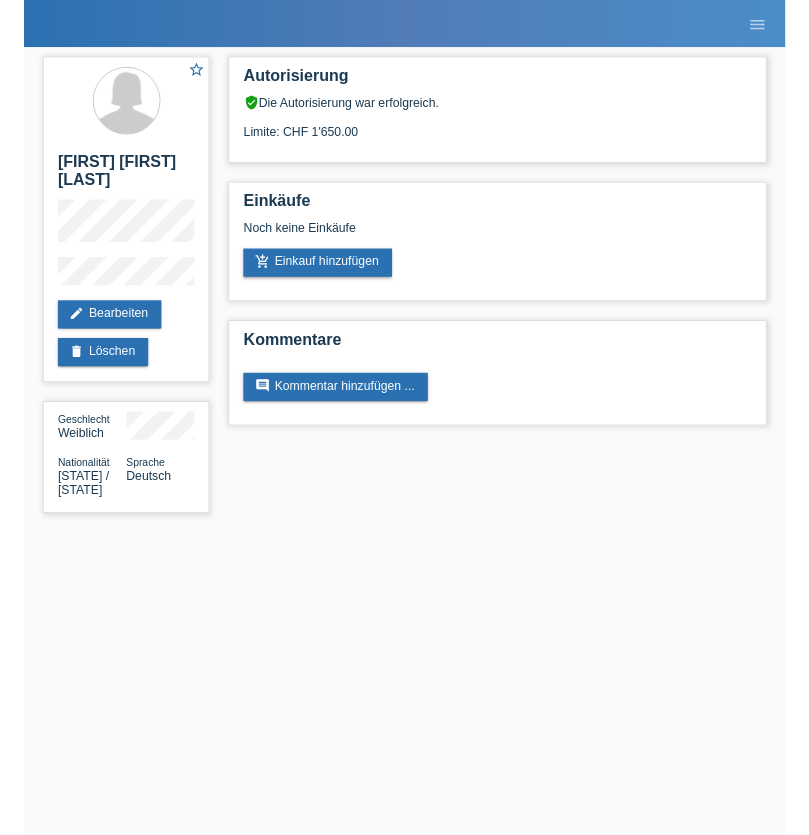 scroll, scrollTop: 0, scrollLeft: 0, axis: both 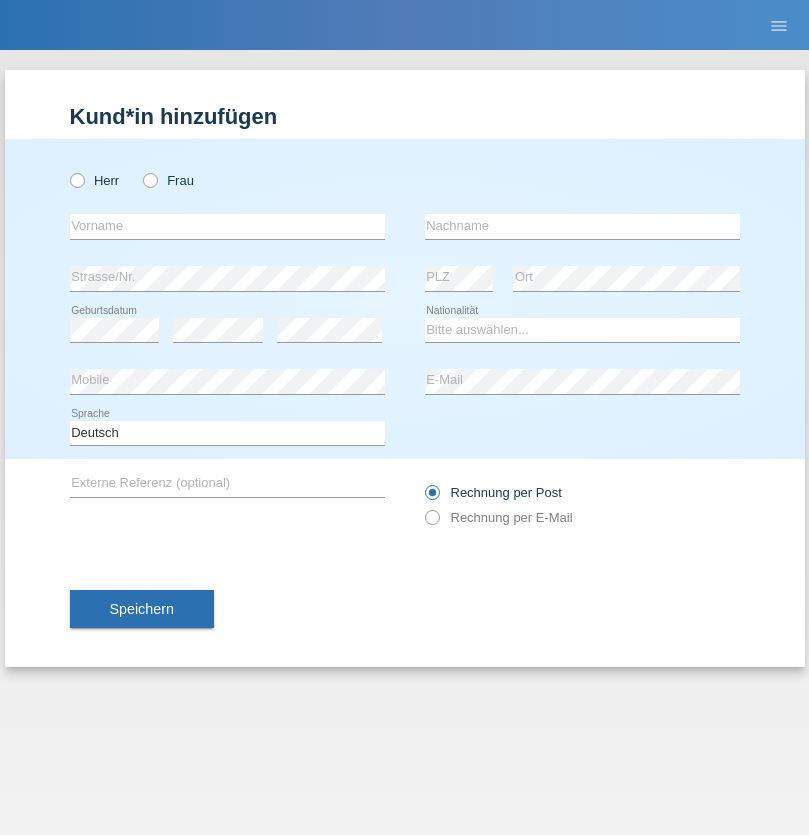 radio on "true" 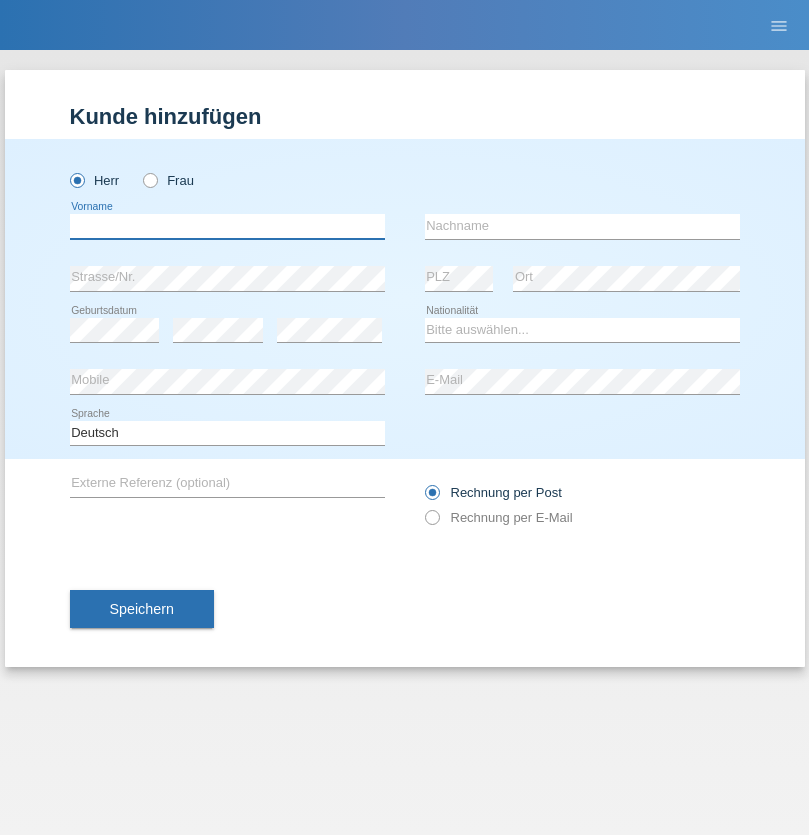 click at bounding box center [227, 226] 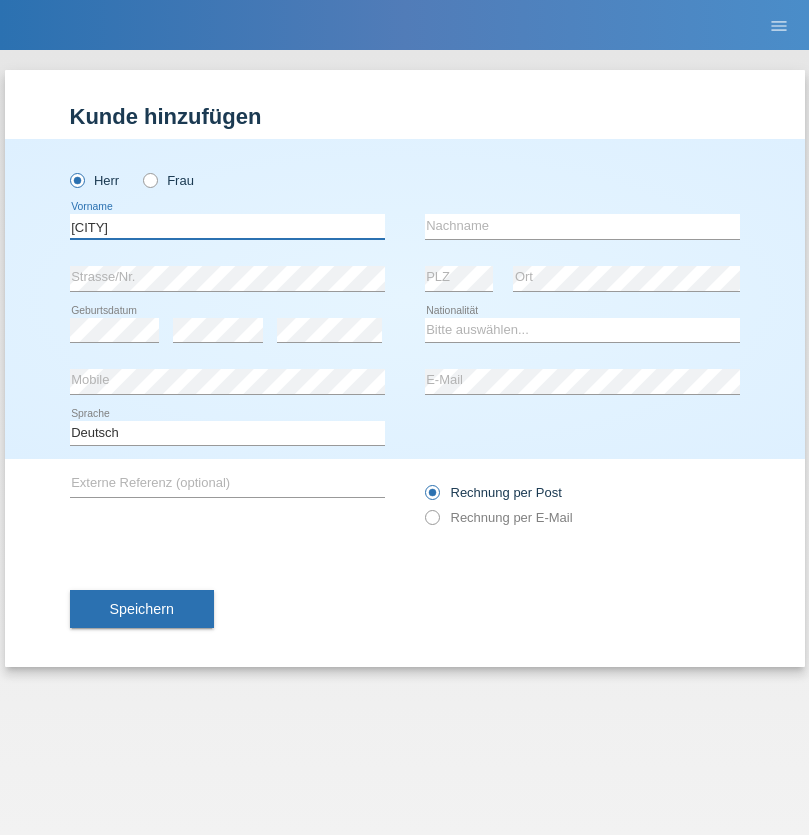 type on "[CITY]" 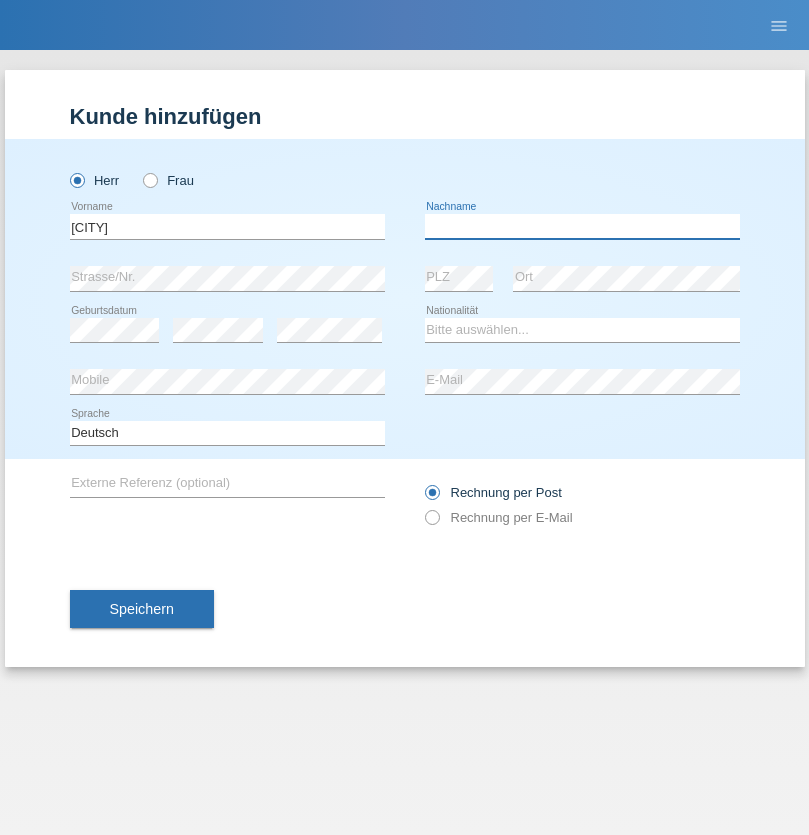 click at bounding box center (582, 226) 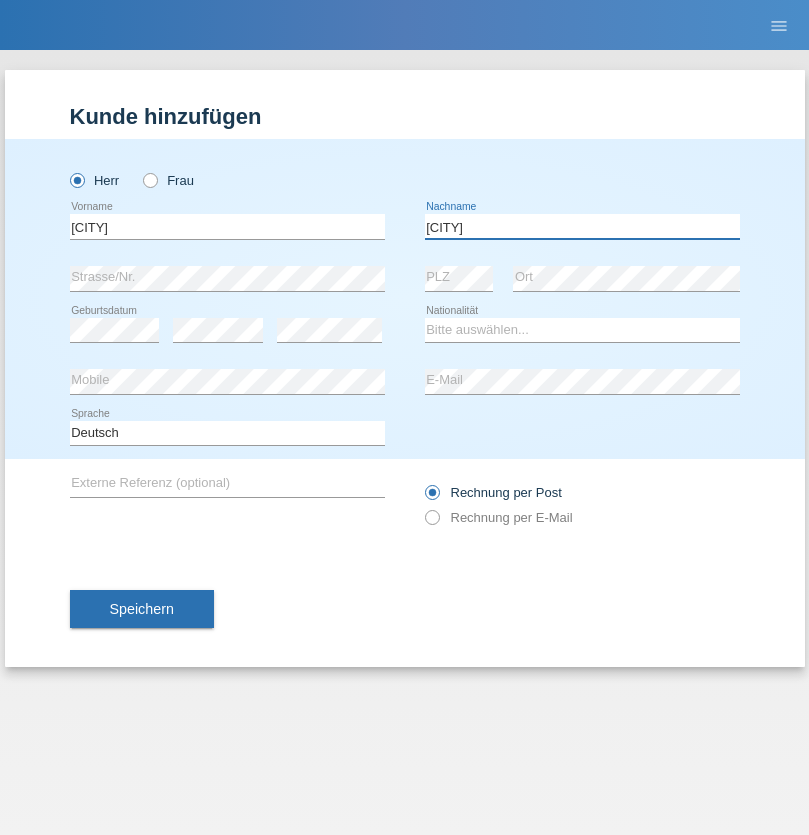 type on "[CITY]" 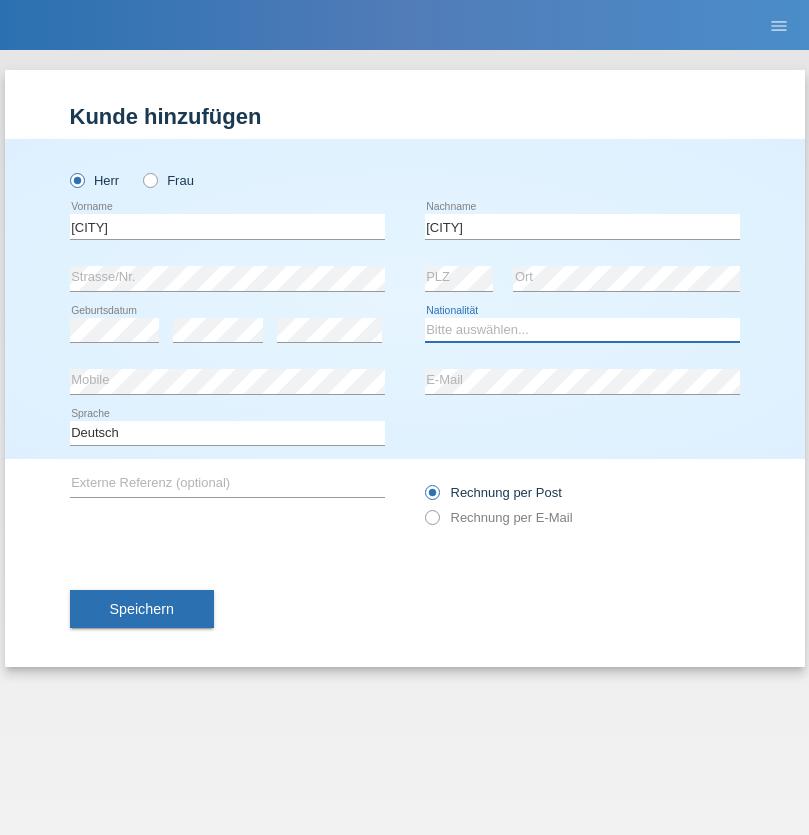 select on "CH" 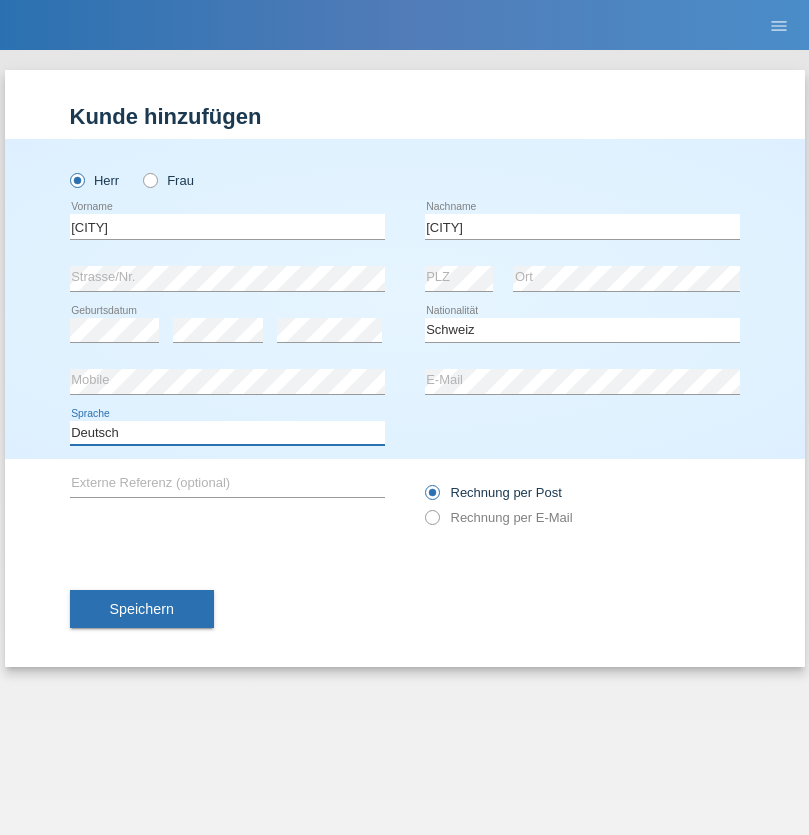 select on "en" 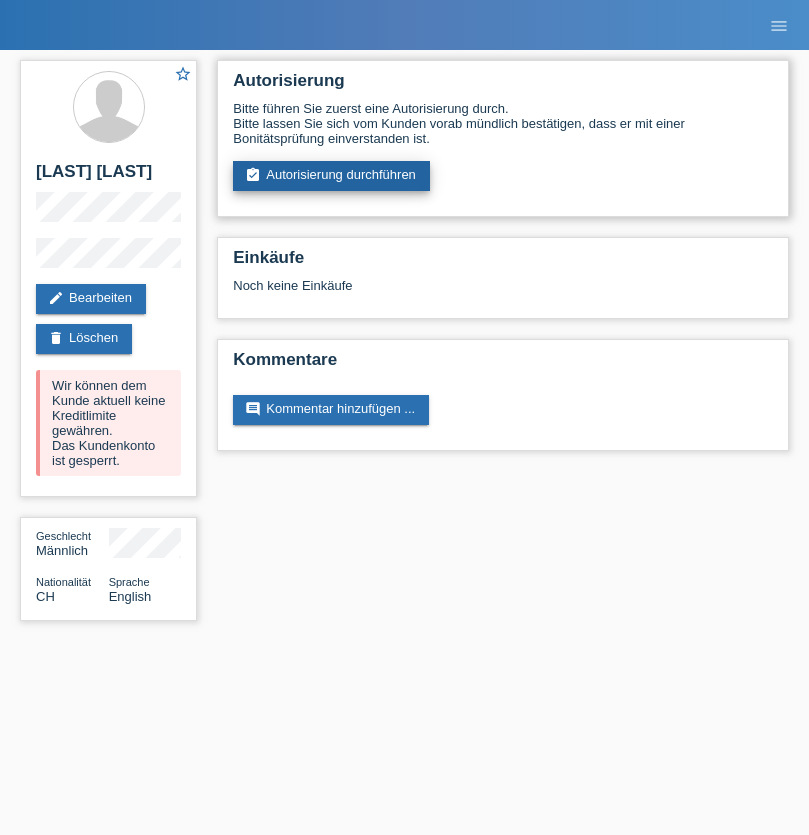 click on "assignment_turned_in  Autorisierung durchführen" at bounding box center [331, 176] 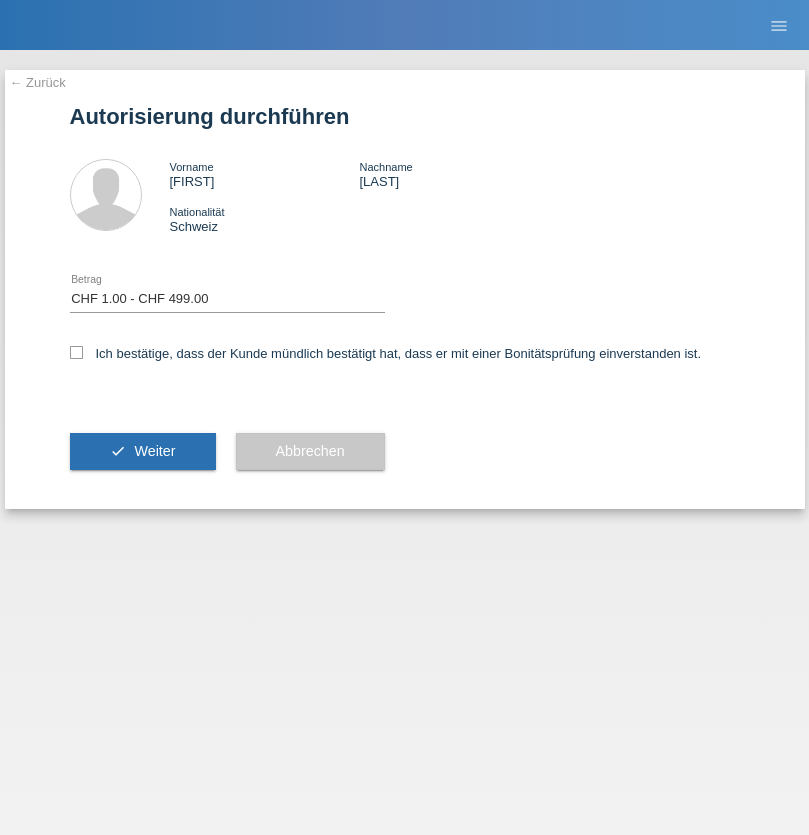 select on "1" 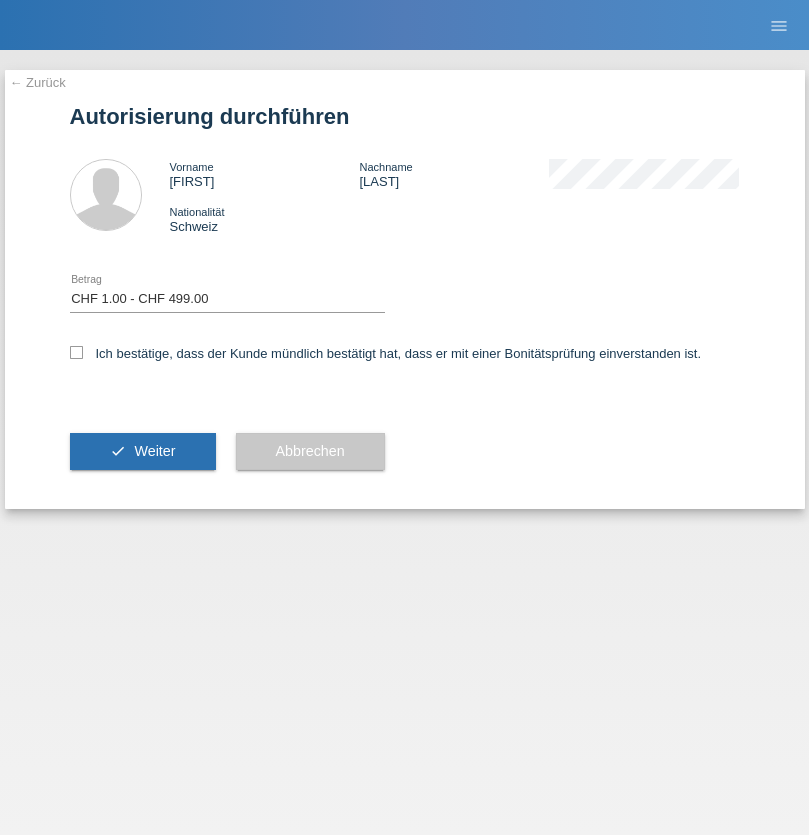 checkbox on "true" 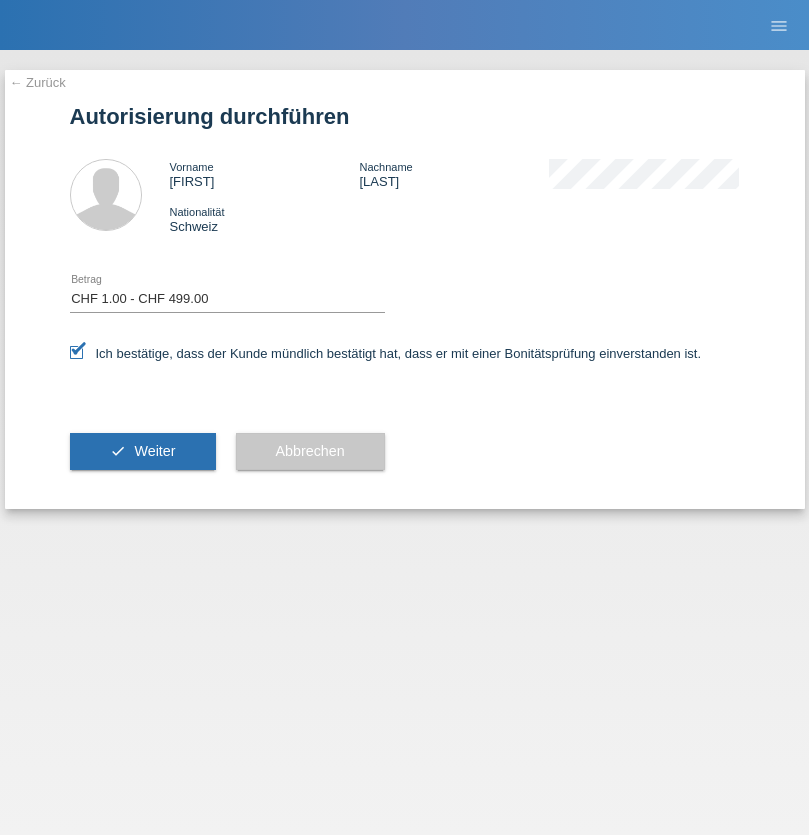 scroll, scrollTop: 0, scrollLeft: 0, axis: both 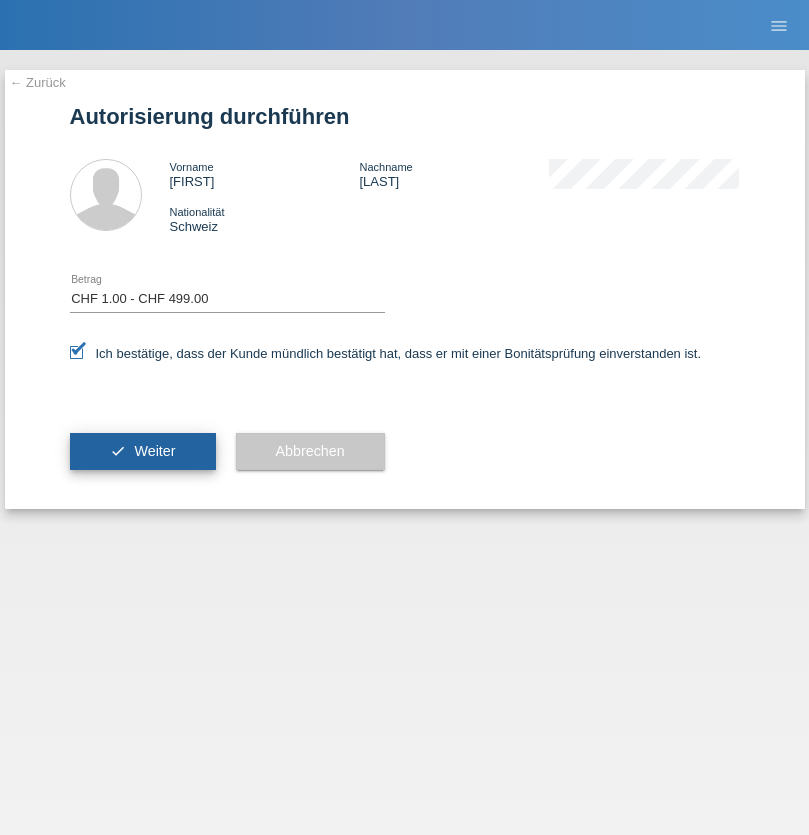 click on "Weiter" at bounding box center (154, 451) 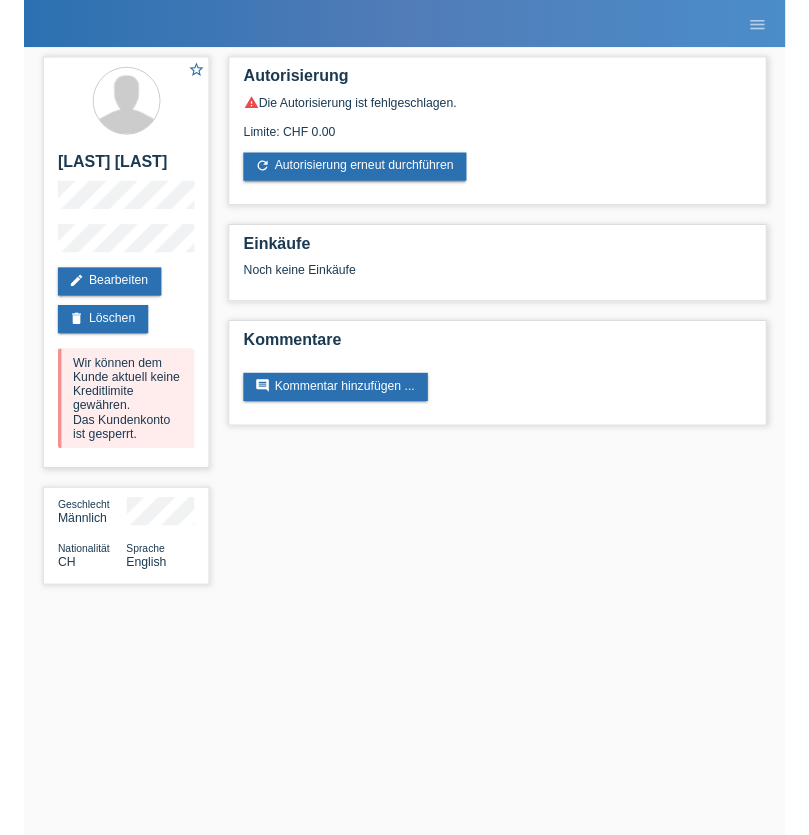 scroll, scrollTop: 0, scrollLeft: 0, axis: both 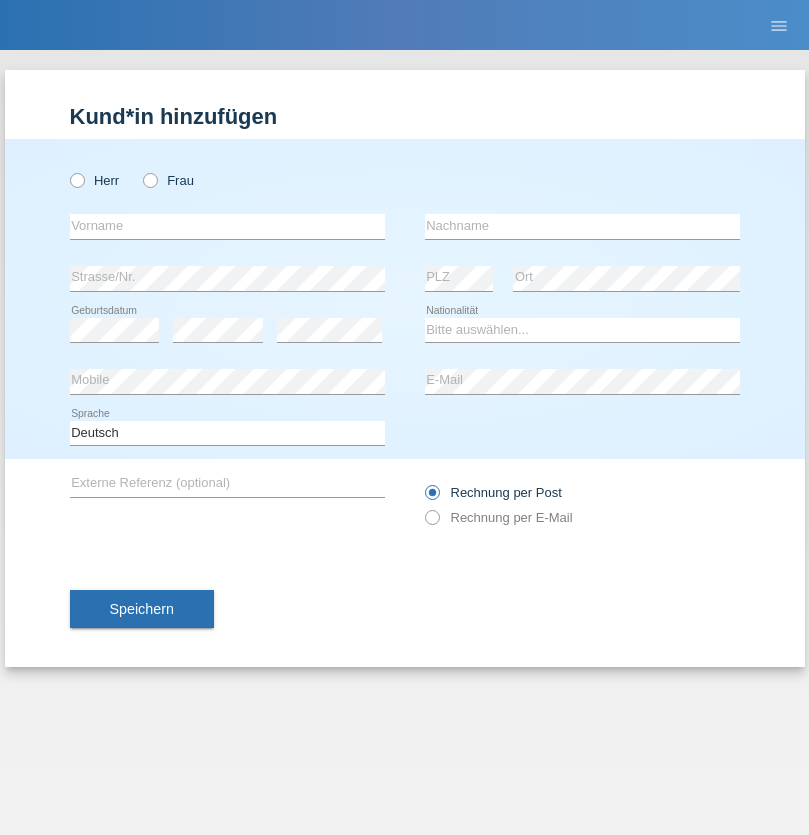 radio on "true" 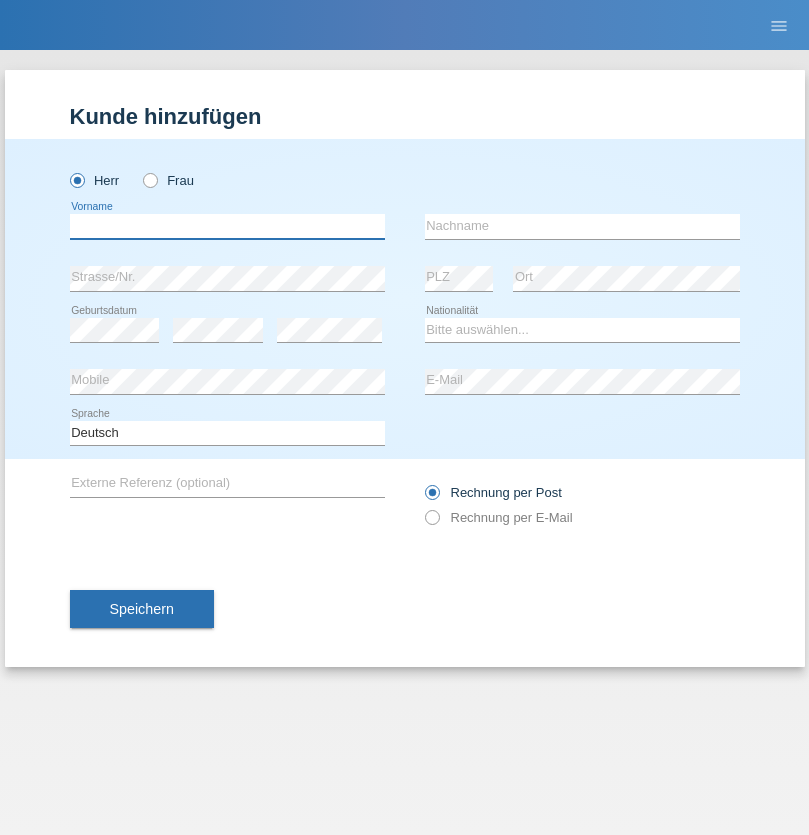 click at bounding box center (227, 226) 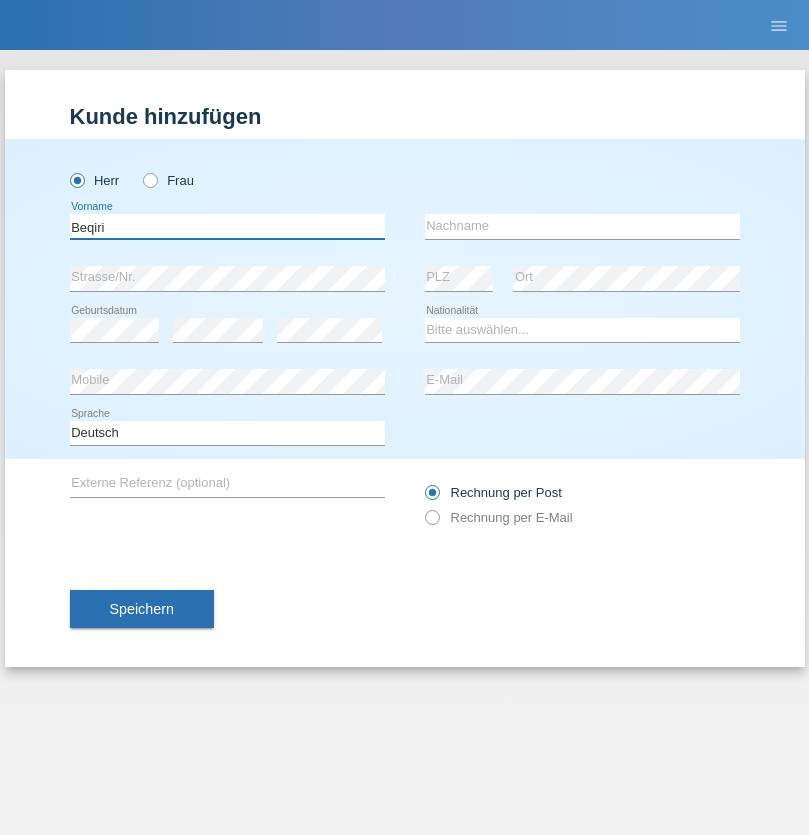 type on "Beqiri" 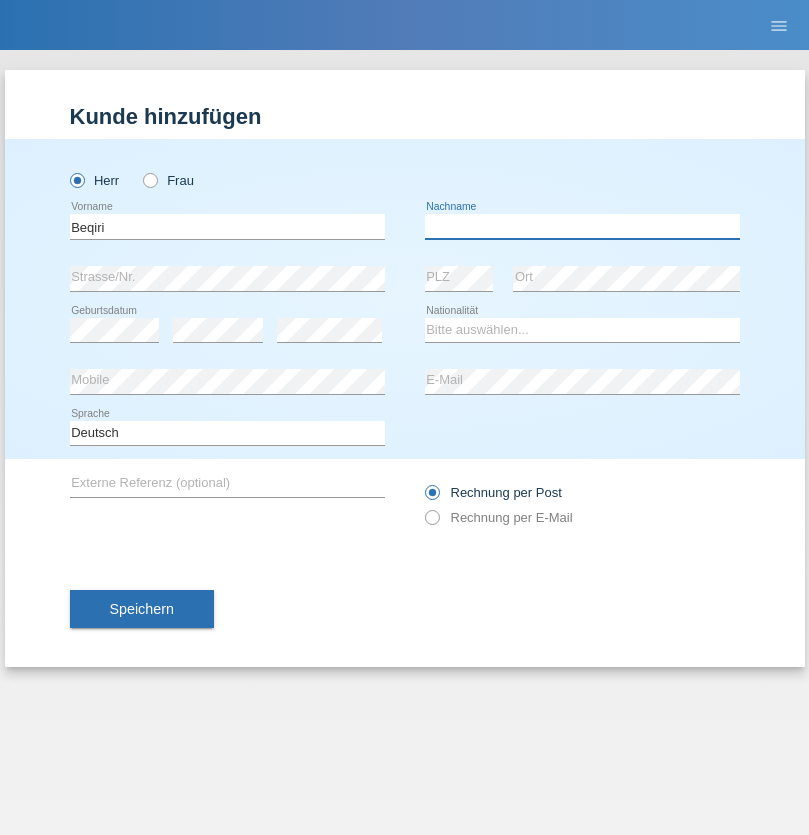 click at bounding box center (582, 226) 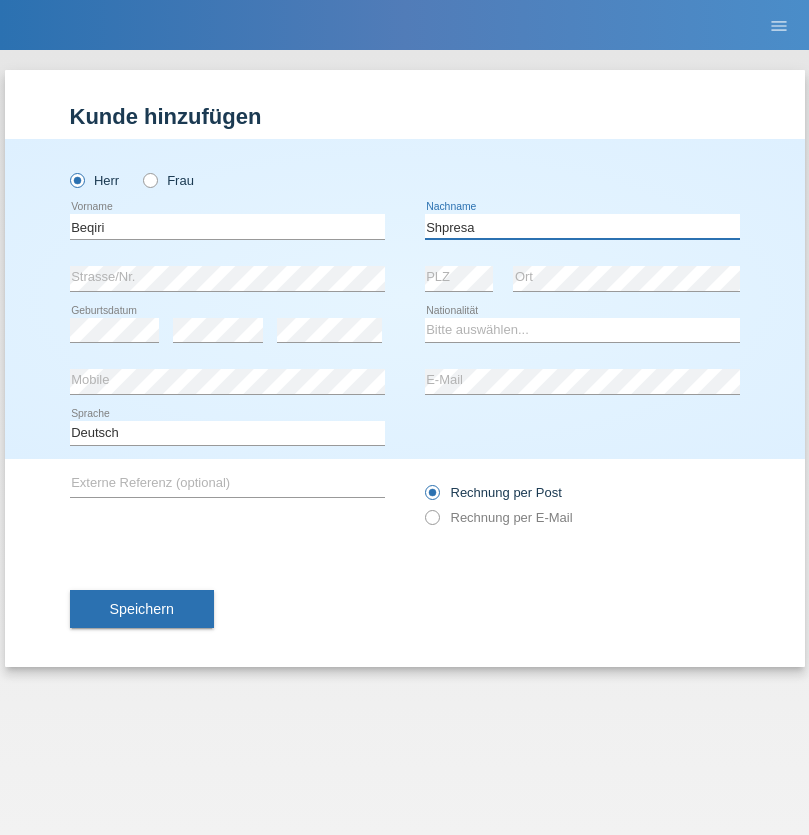 type on "Shpresa" 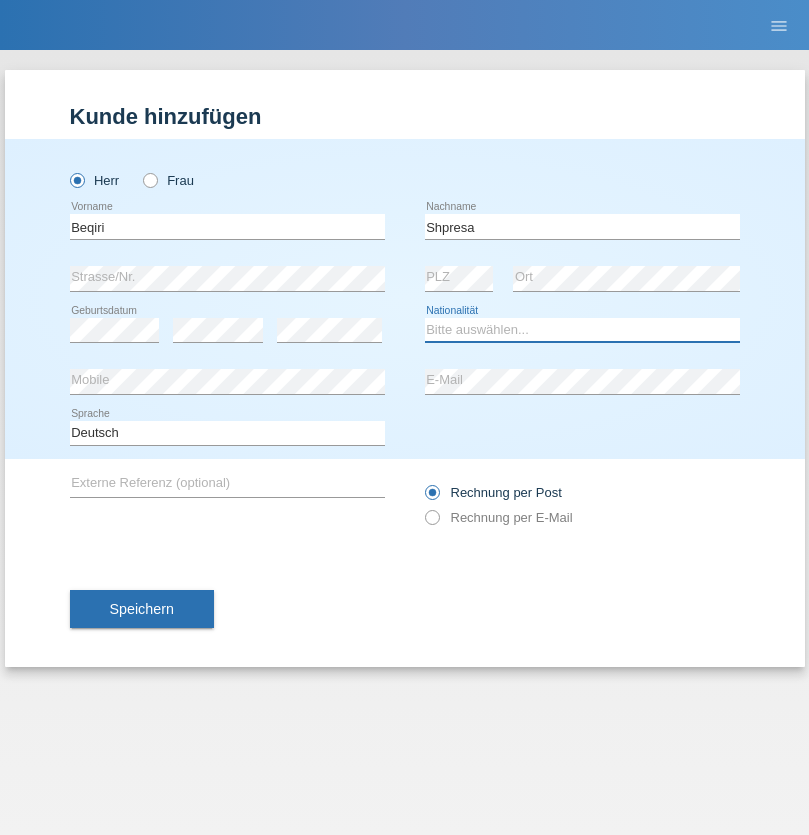 select on "XK" 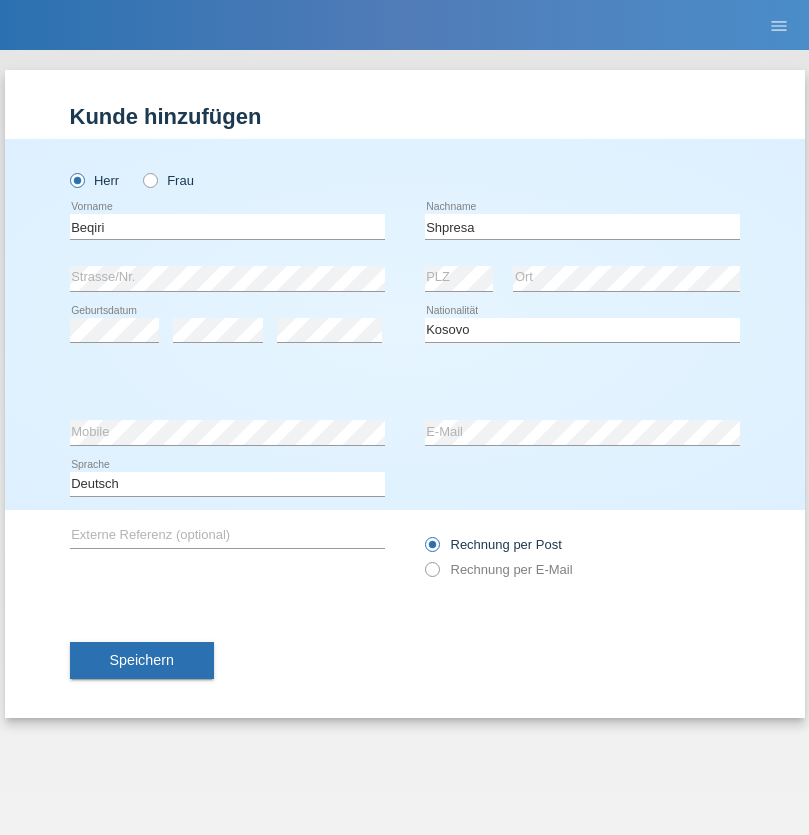 select on "C" 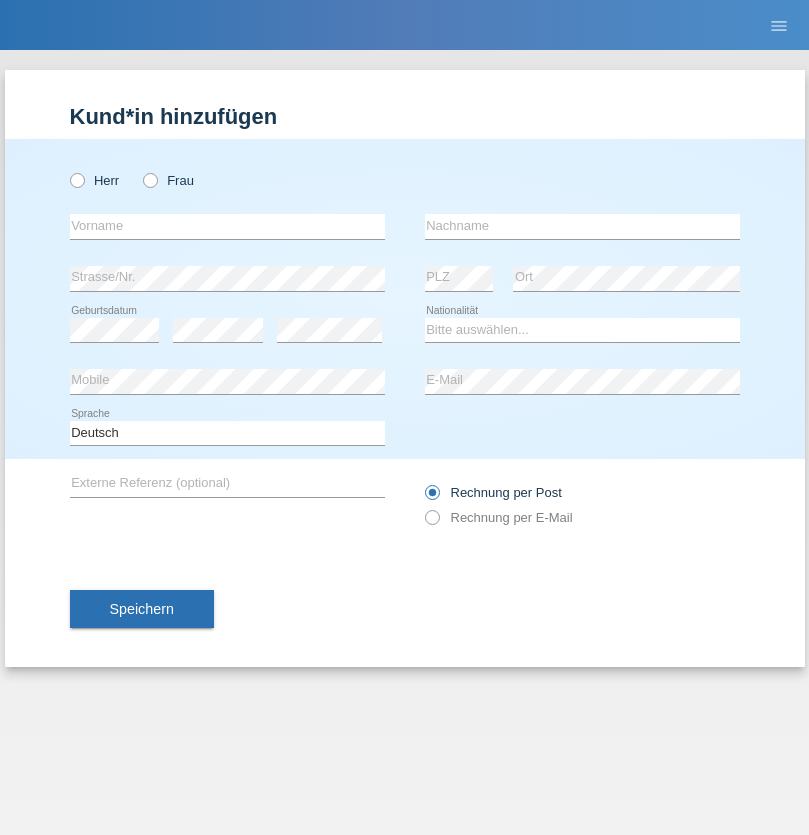 scroll, scrollTop: 0, scrollLeft: 0, axis: both 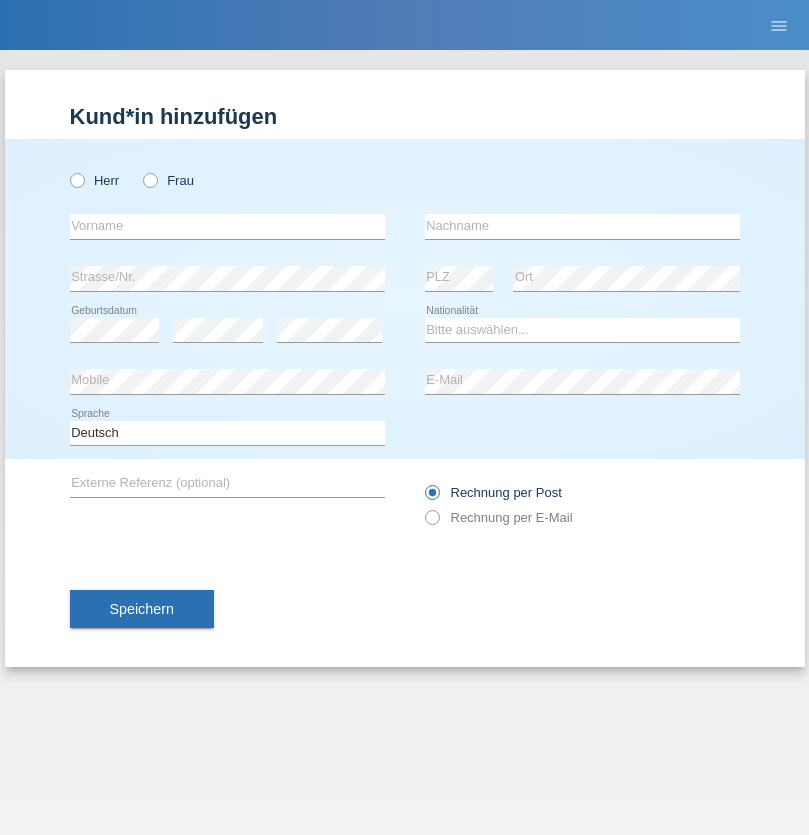 radio on "true" 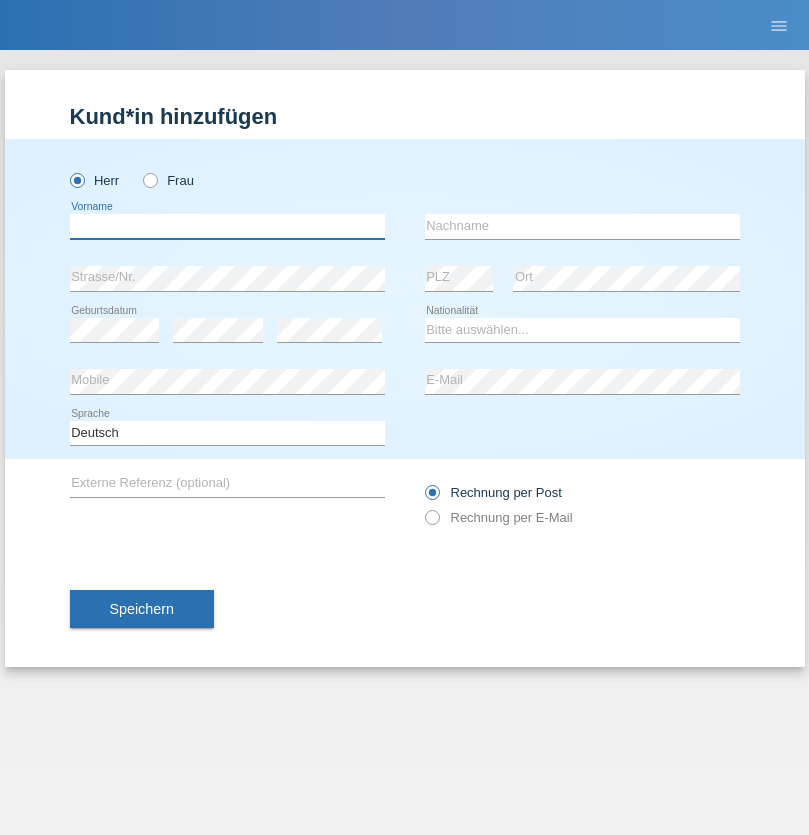 click at bounding box center [227, 226] 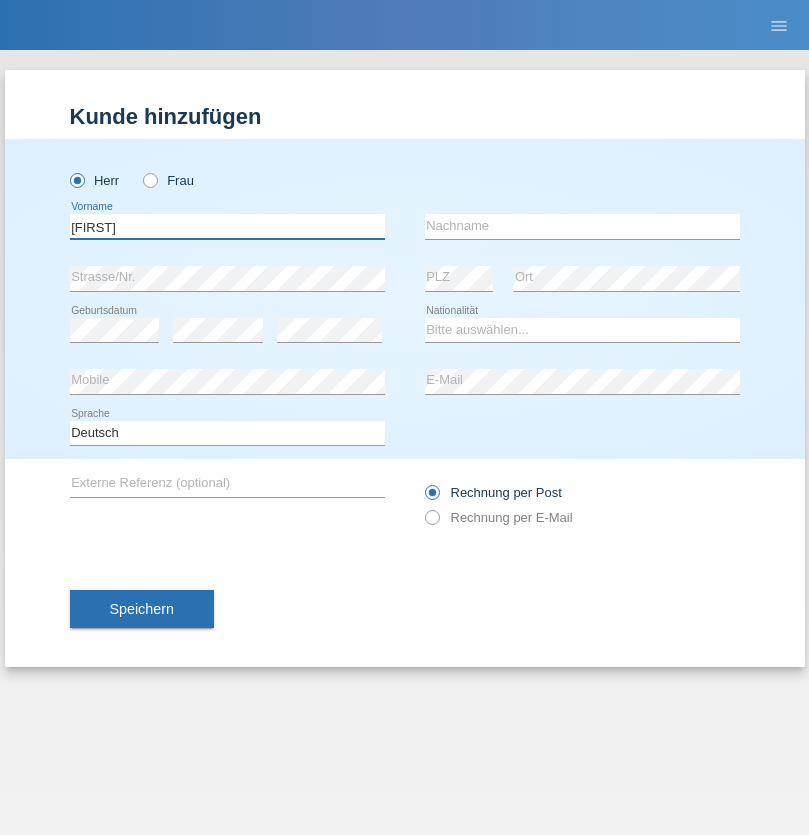 type on "[FIRST]" 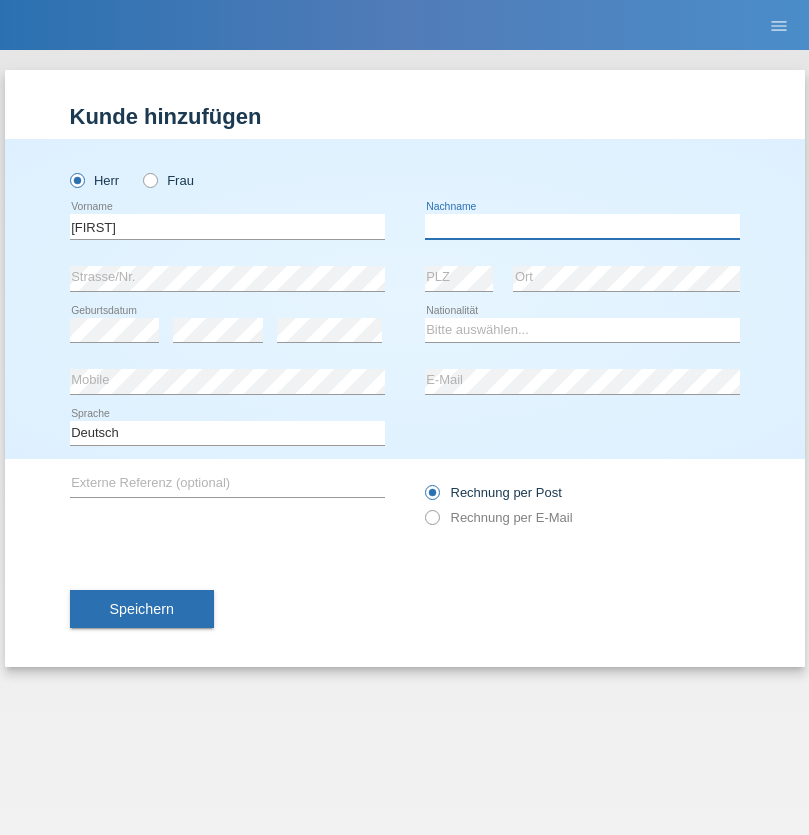 click at bounding box center [582, 226] 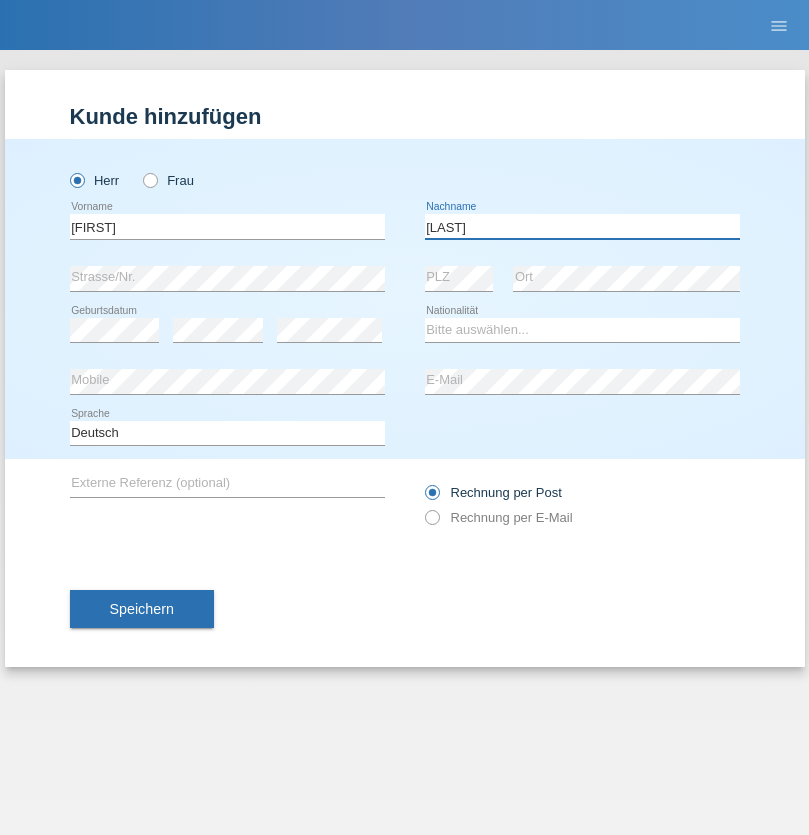 type on "[LAST]" 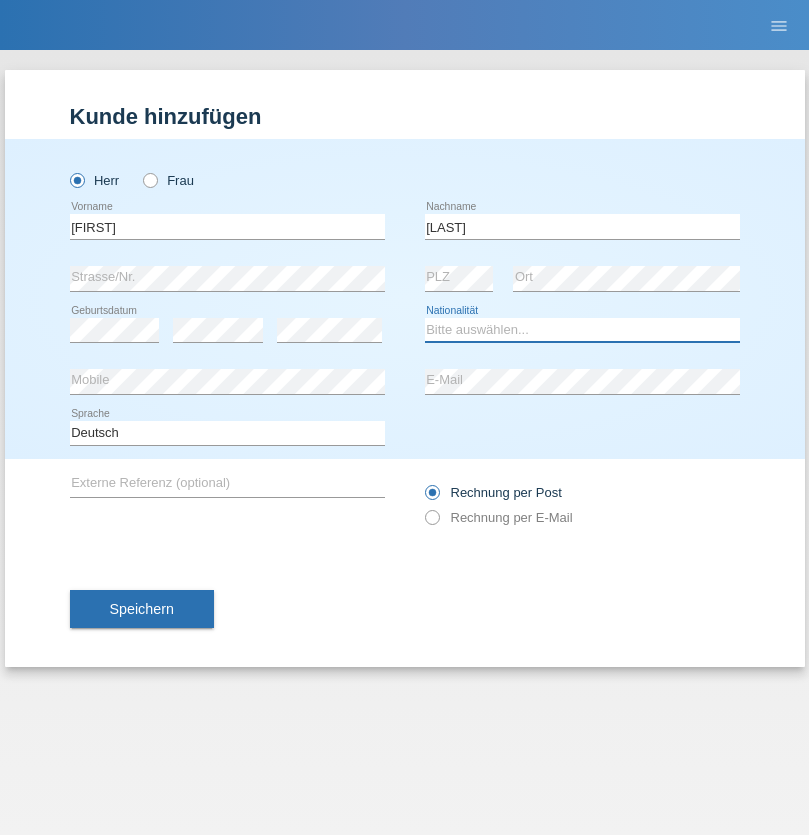 select on "CH" 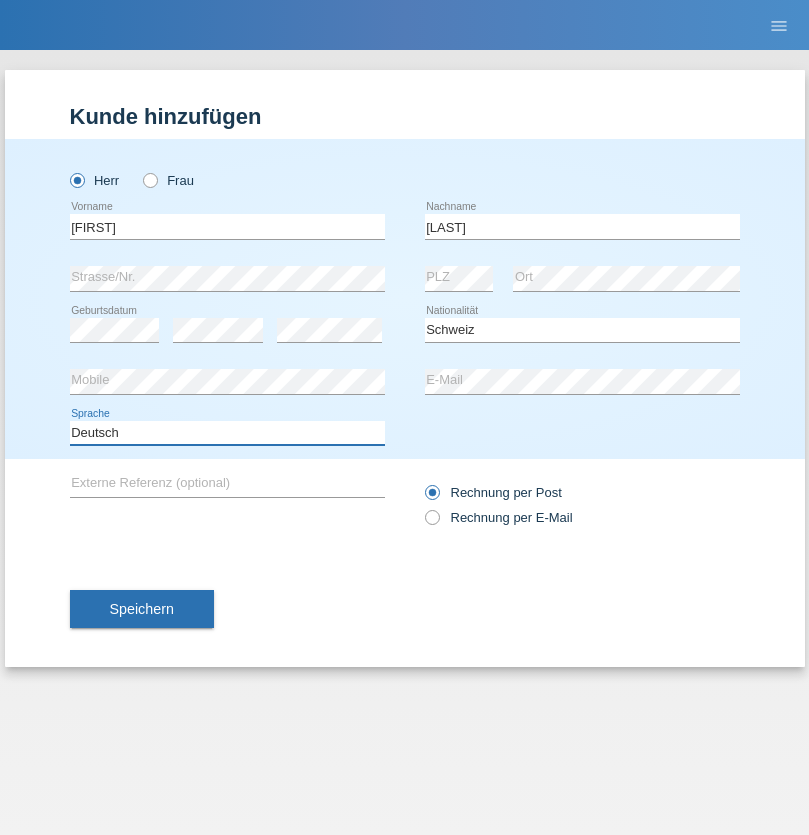 select on "en" 